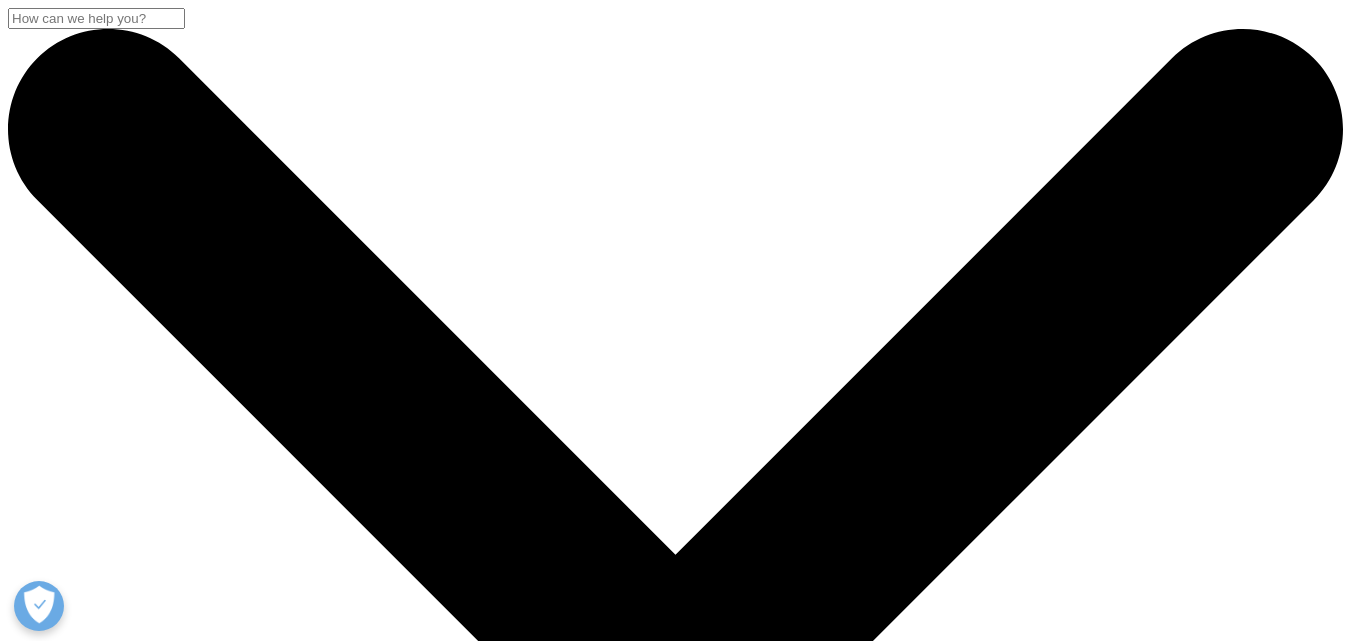 scroll, scrollTop: 3805, scrollLeft: 0, axis: vertical 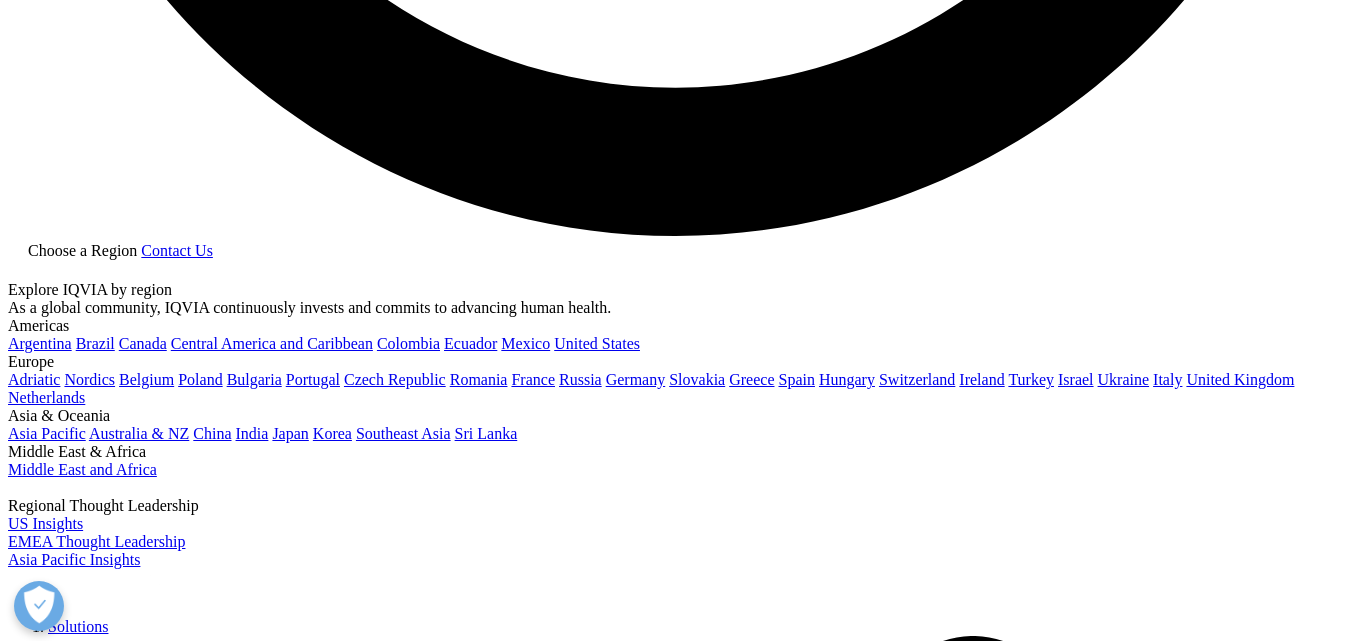 drag, startPoint x: 416, startPoint y: 278, endPoint x: 450, endPoint y: 280, distance: 34.058773 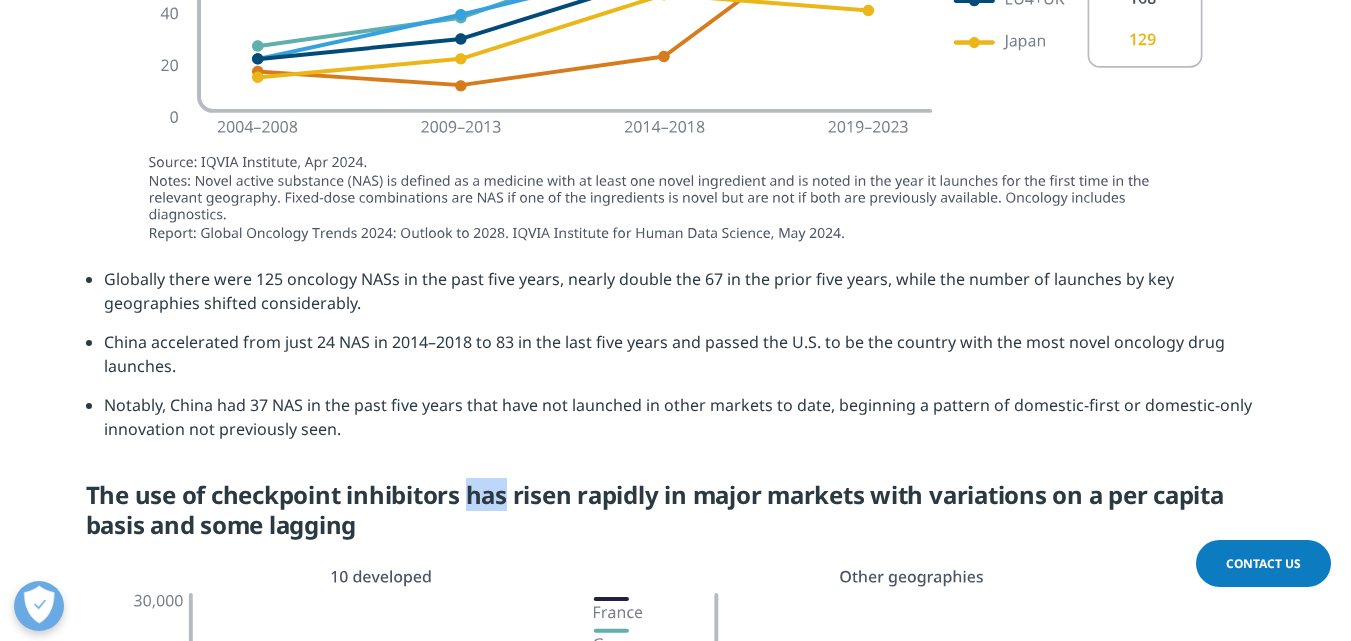 click on "The use of checkpoint inhibitors has risen rapidly in major markets with variations on a per capita basis and some lagging" at bounding box center (676, 517) 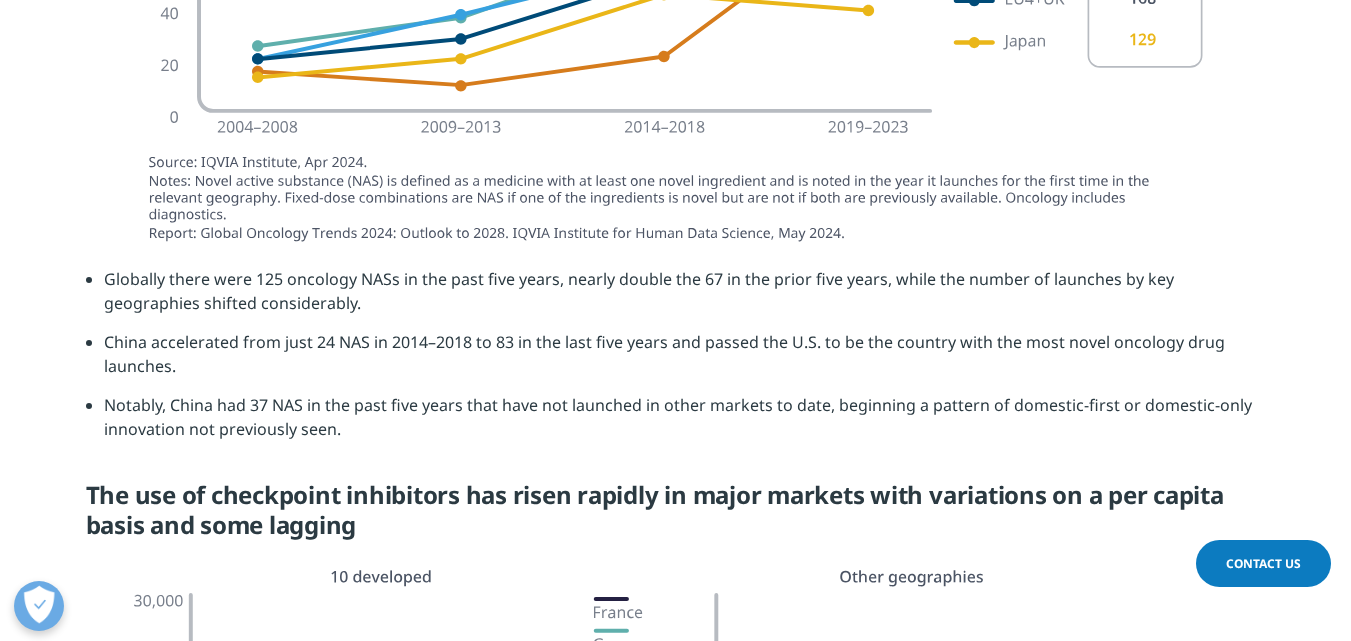 click on "The use of checkpoint inhibitors has risen rapidly in major markets with variations on a per capita basis and some lagging" at bounding box center (676, 517) 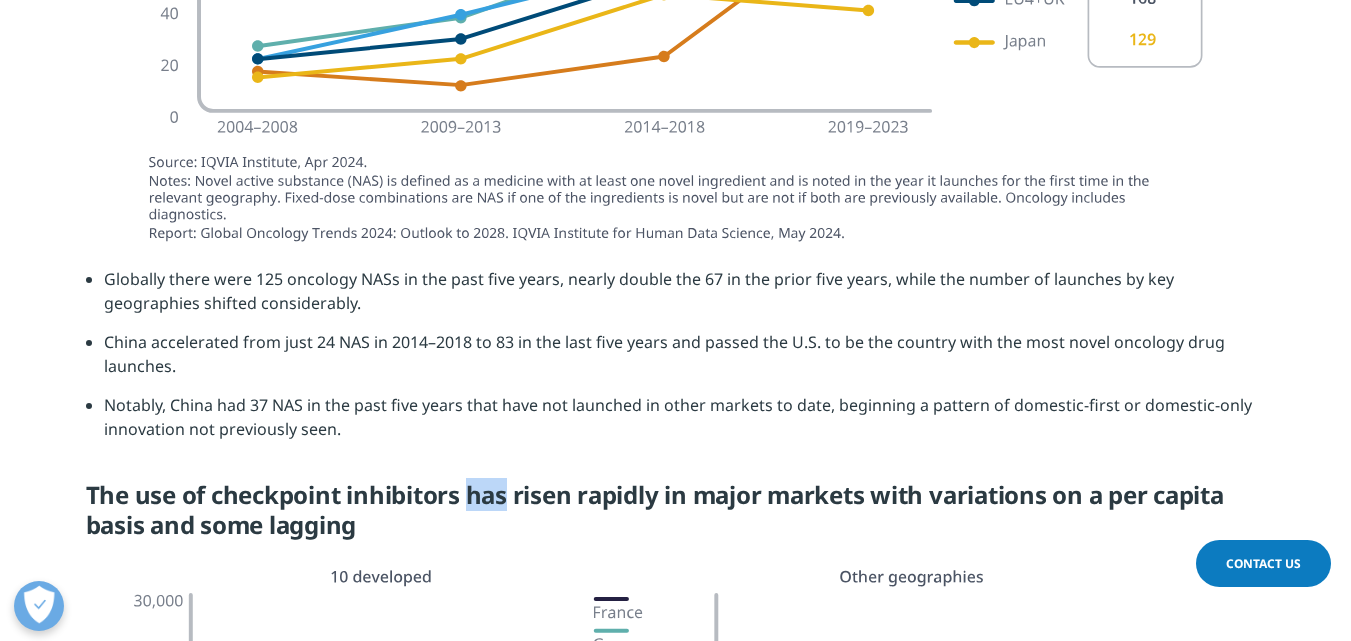 click on "The use of checkpoint inhibitors has risen rapidly in major markets with variations on a per capita basis and some lagging" at bounding box center [676, 517] 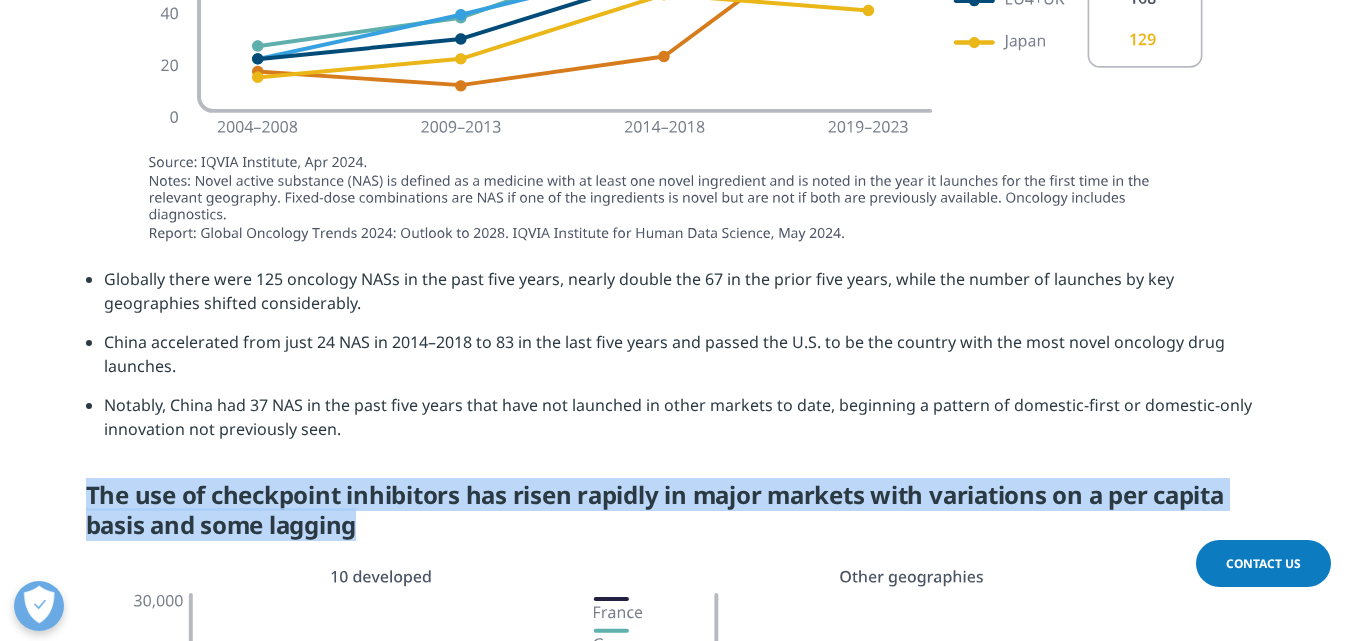 click on "The use of checkpoint inhibitors has risen rapidly in major markets with variations on a per capita basis and some lagging" at bounding box center (676, 517) 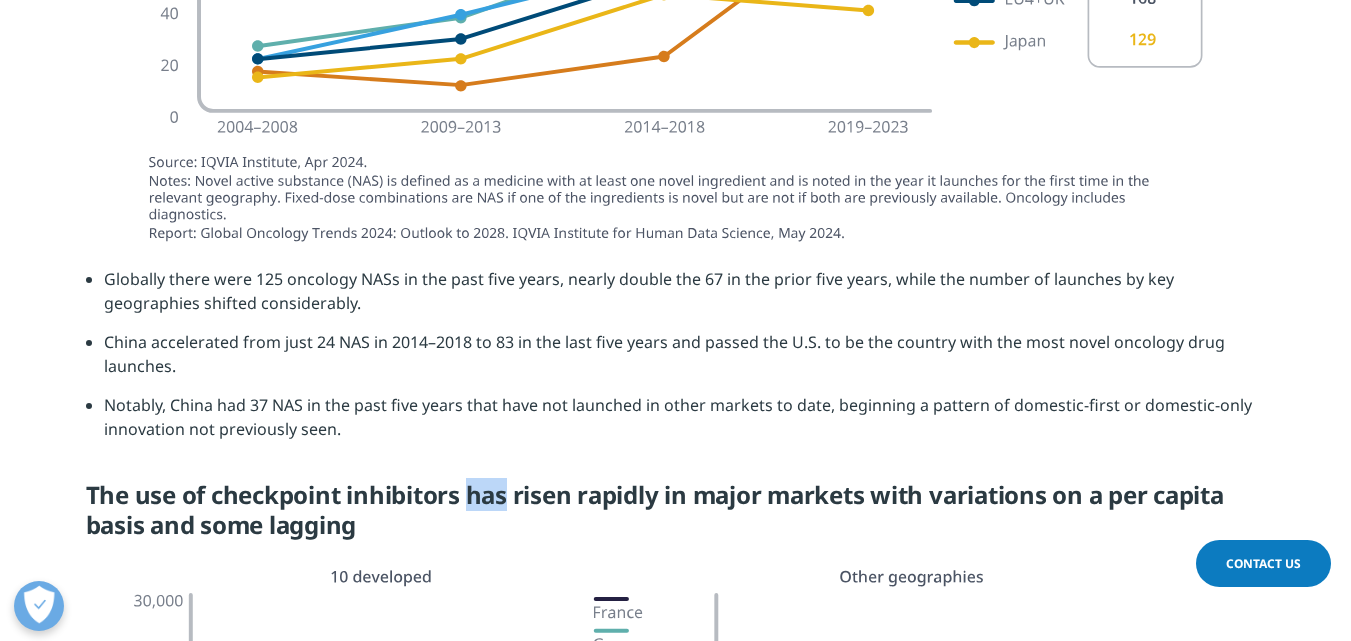click on "The use of checkpoint inhibitors has risen rapidly in major markets with variations on a per capita basis and some lagging" at bounding box center (676, 517) 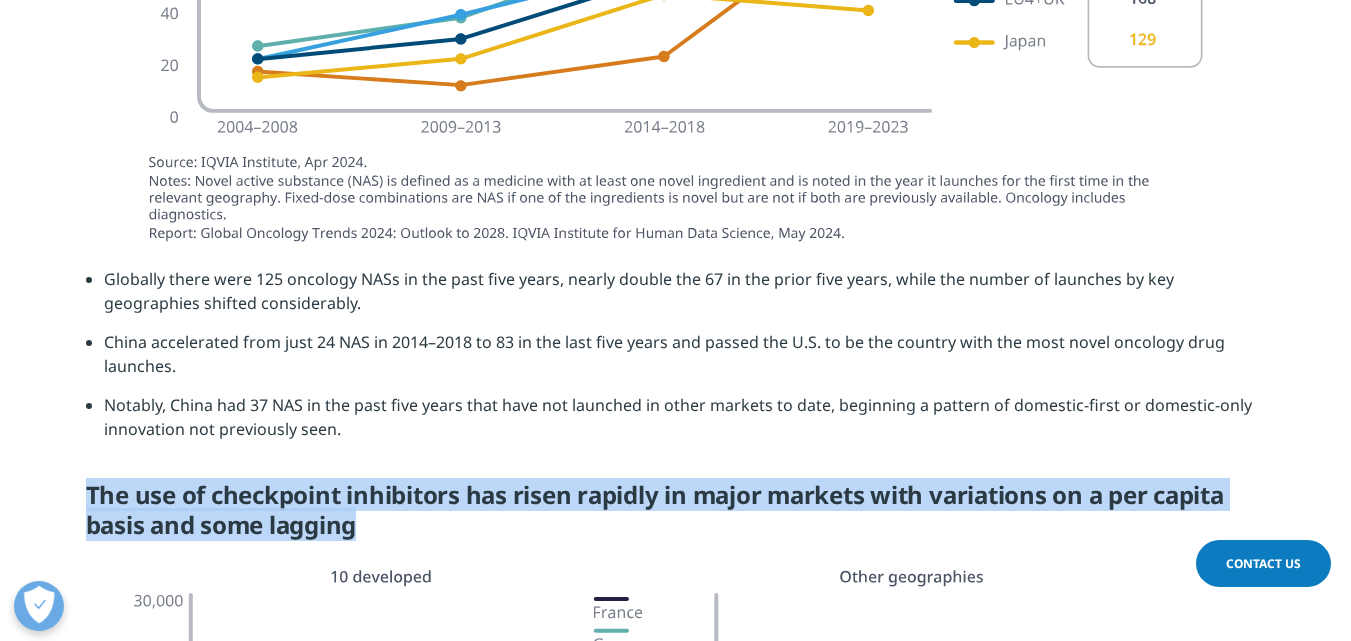 click on "The use of checkpoint inhibitors has risen rapidly in major markets with variations on a per capita basis and some lagging" at bounding box center (676, 517) 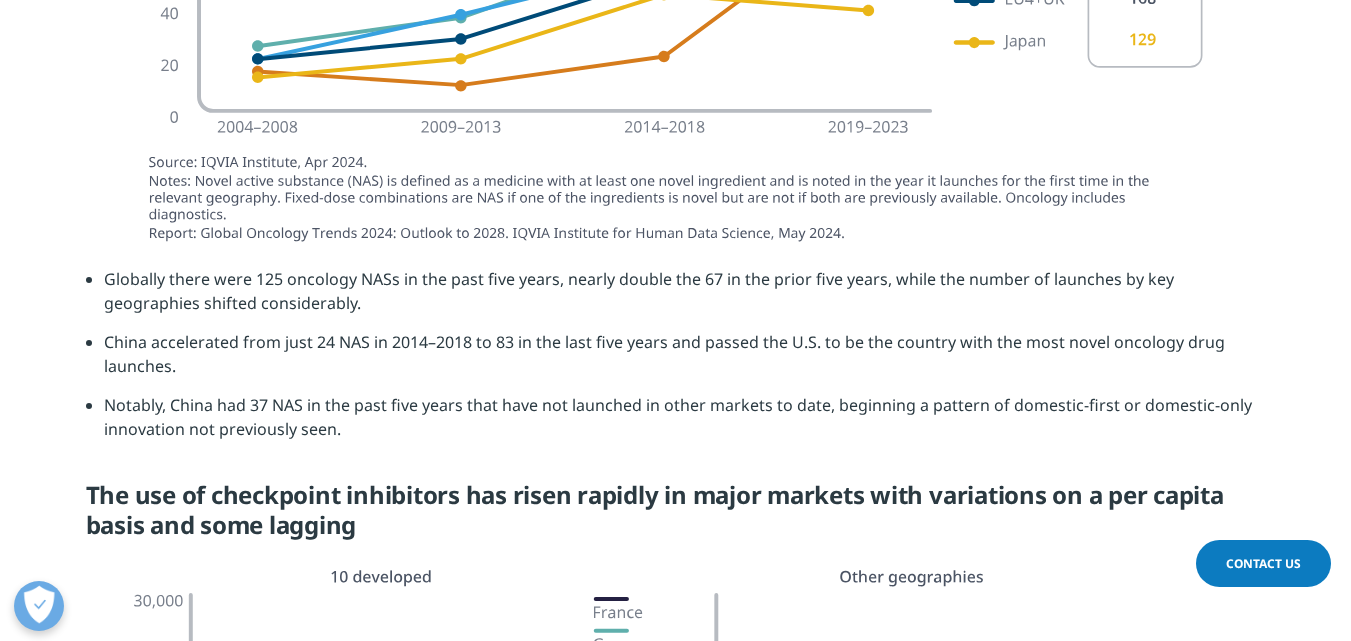 click on "The use of checkpoint inhibitors has risen rapidly in major markets with variations on a per capita basis and some lagging" at bounding box center [676, 517] 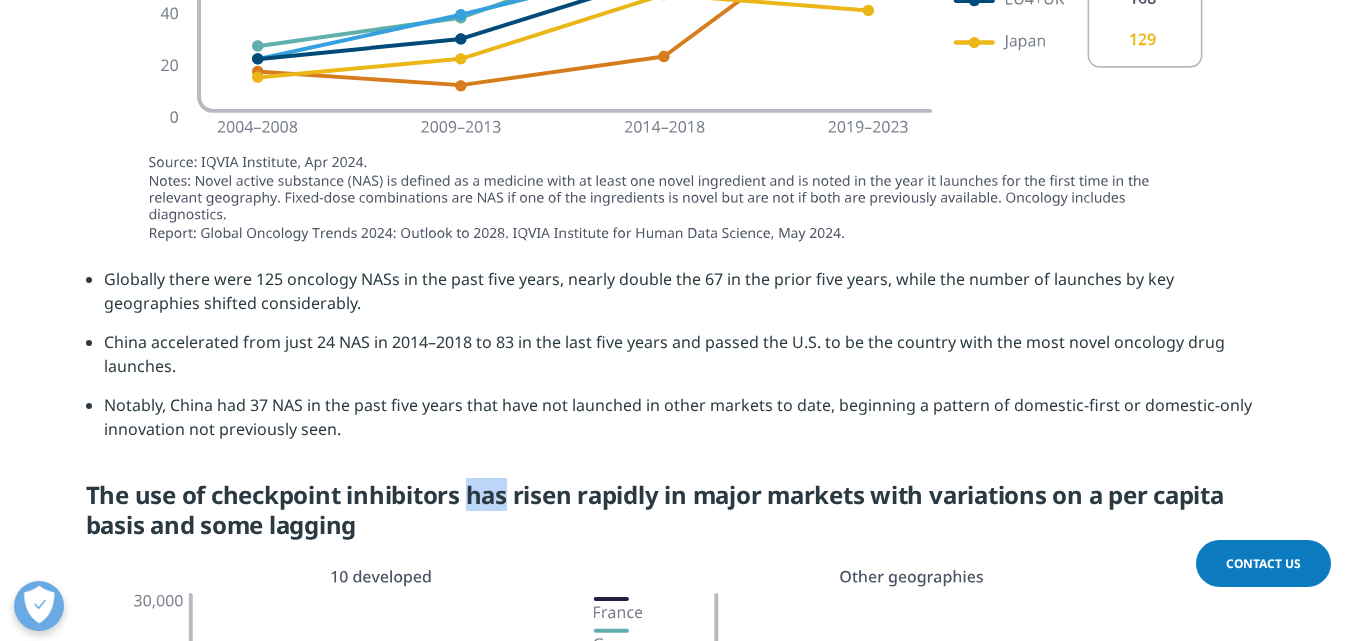 click on "The use of checkpoint inhibitors has risen rapidly in major markets with variations on a per capita basis and some lagging" at bounding box center (676, 517) 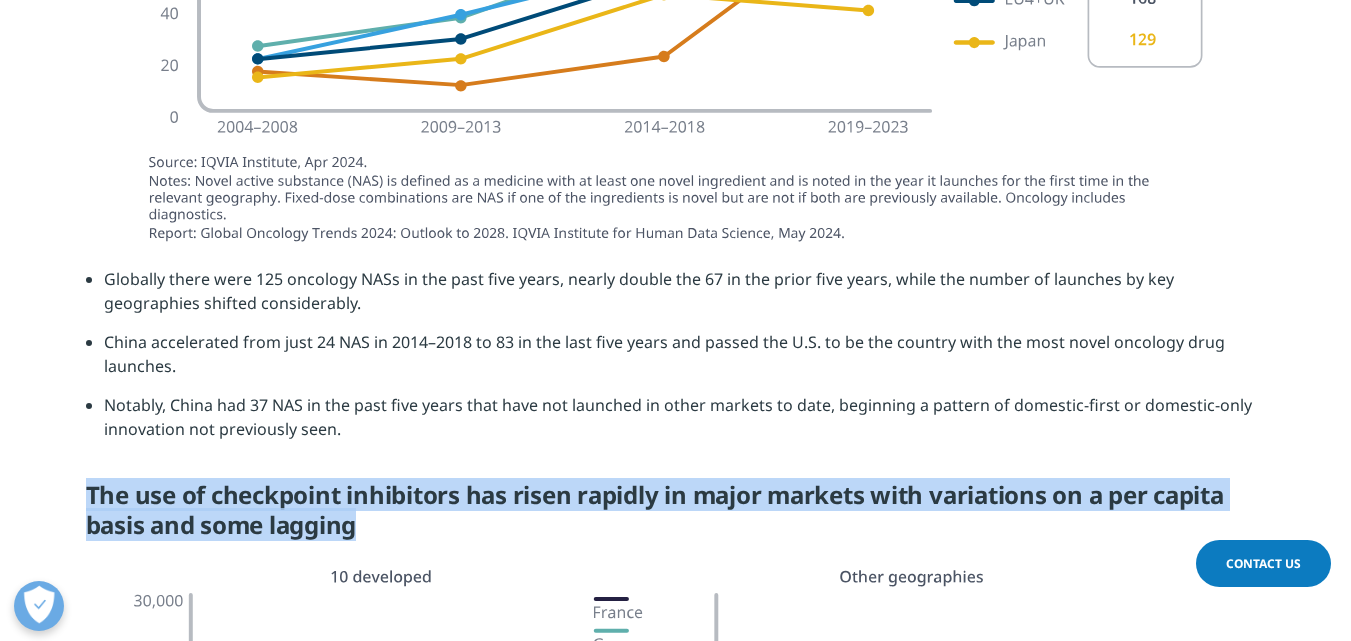 click on "The use of checkpoint inhibitors has risen rapidly in major markets with variations on a per capita basis and some lagging" at bounding box center [676, 517] 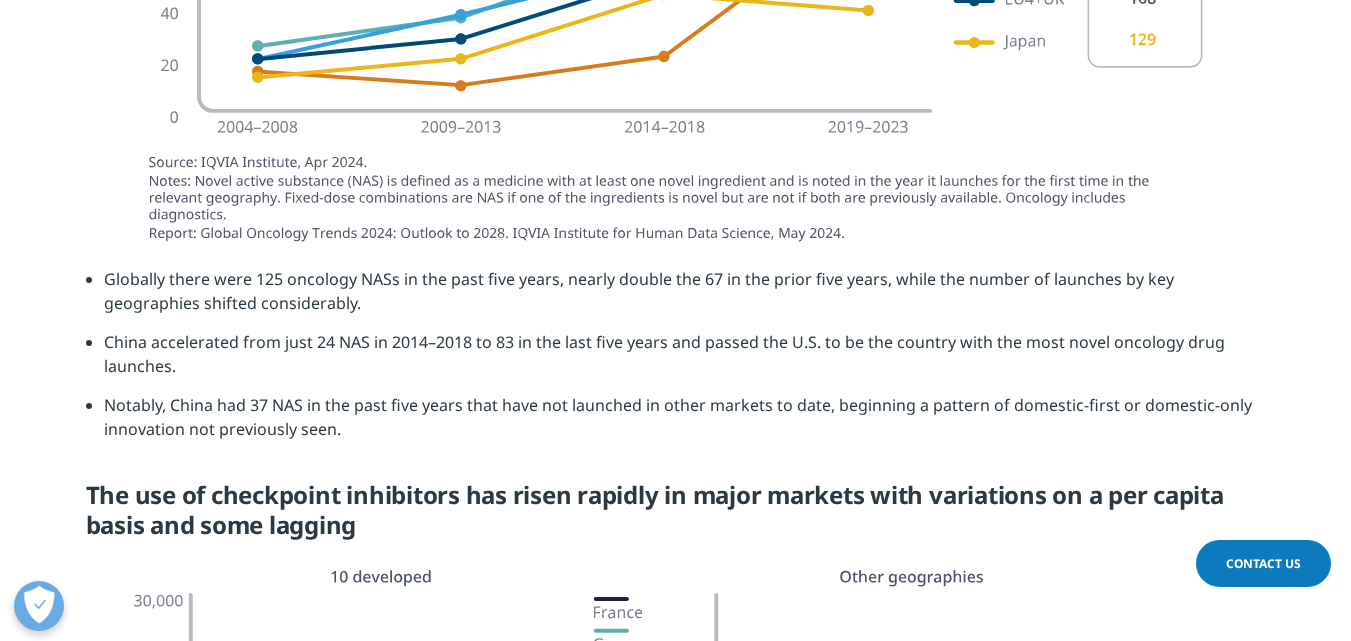 click on "The use of checkpoint inhibitors has risen rapidly in major markets with variations on a per capita basis and some lagging" at bounding box center [676, 517] 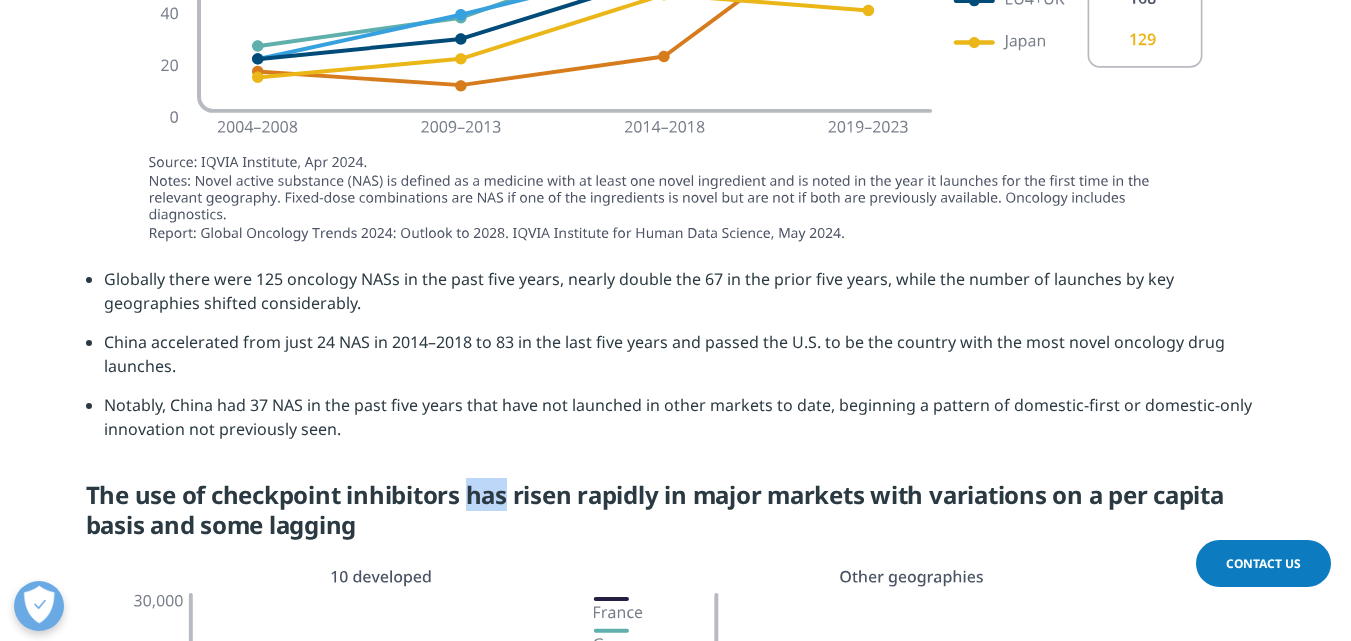 click on "The use of checkpoint inhibitors has risen rapidly in major markets with variations on a per capita basis and some lagging" at bounding box center (676, 517) 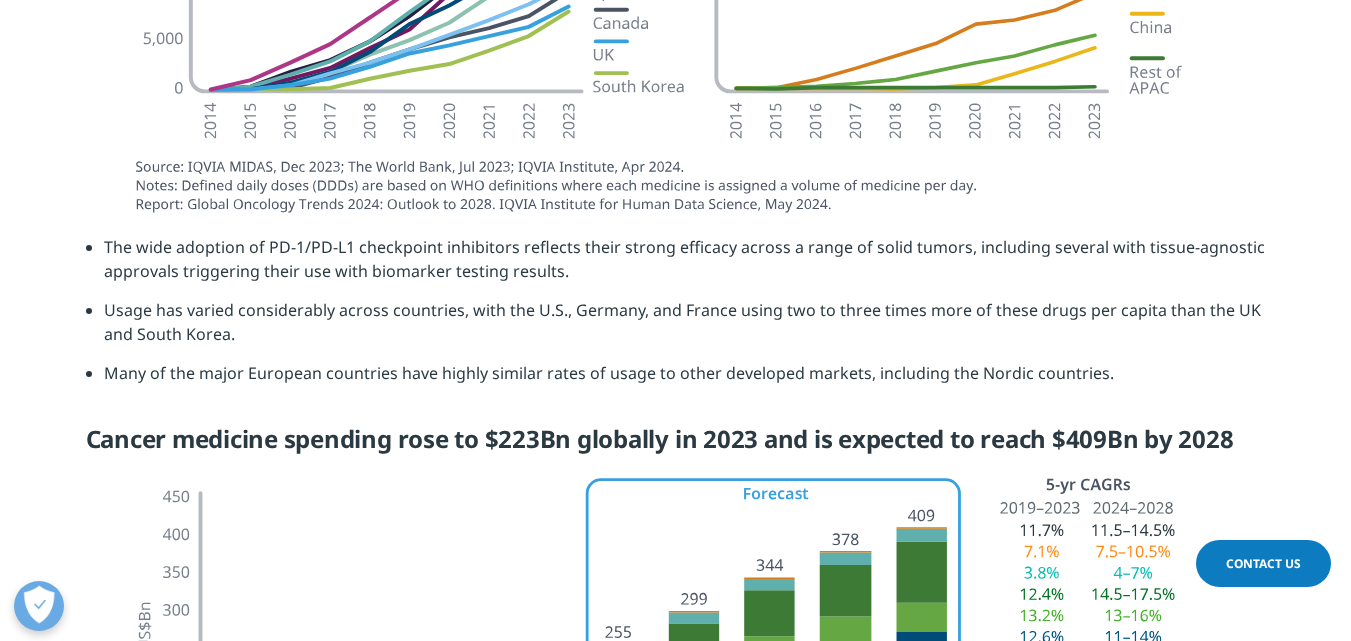 scroll, scrollTop: 4616, scrollLeft: 0, axis: vertical 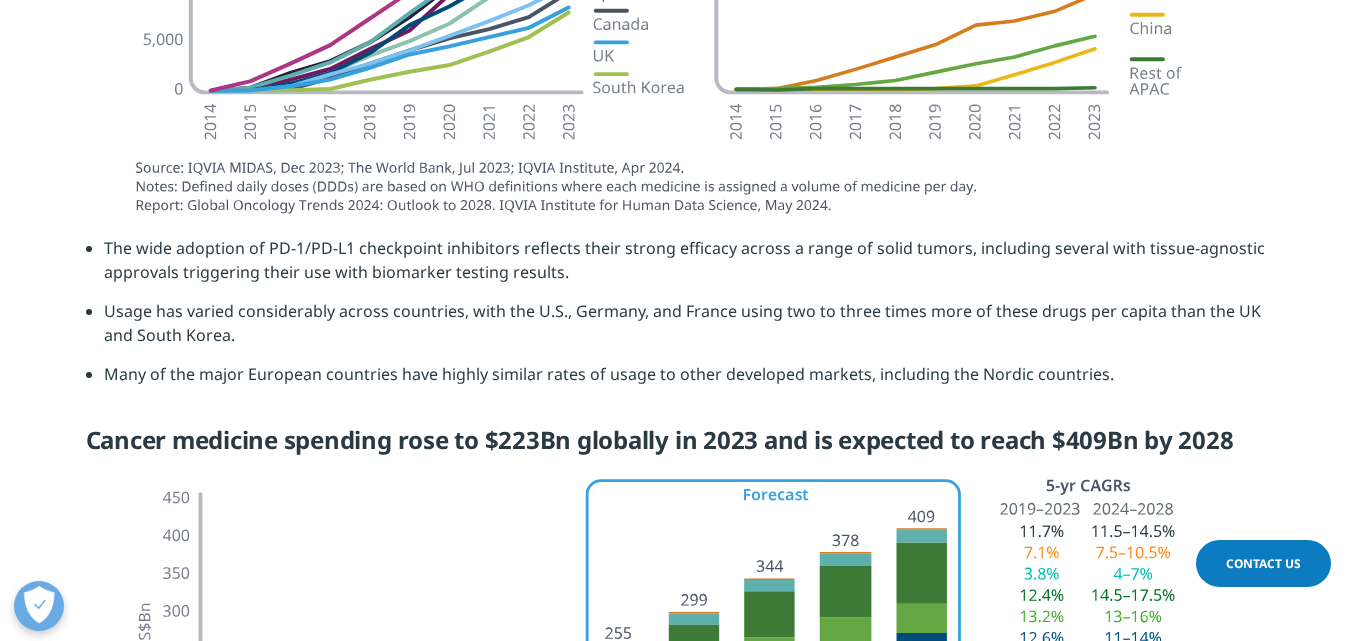 click on "Cancer medicine spending rose to $223Bn globally in 2023 and is expected to reach $409Bn by 2028" at bounding box center (676, 447) 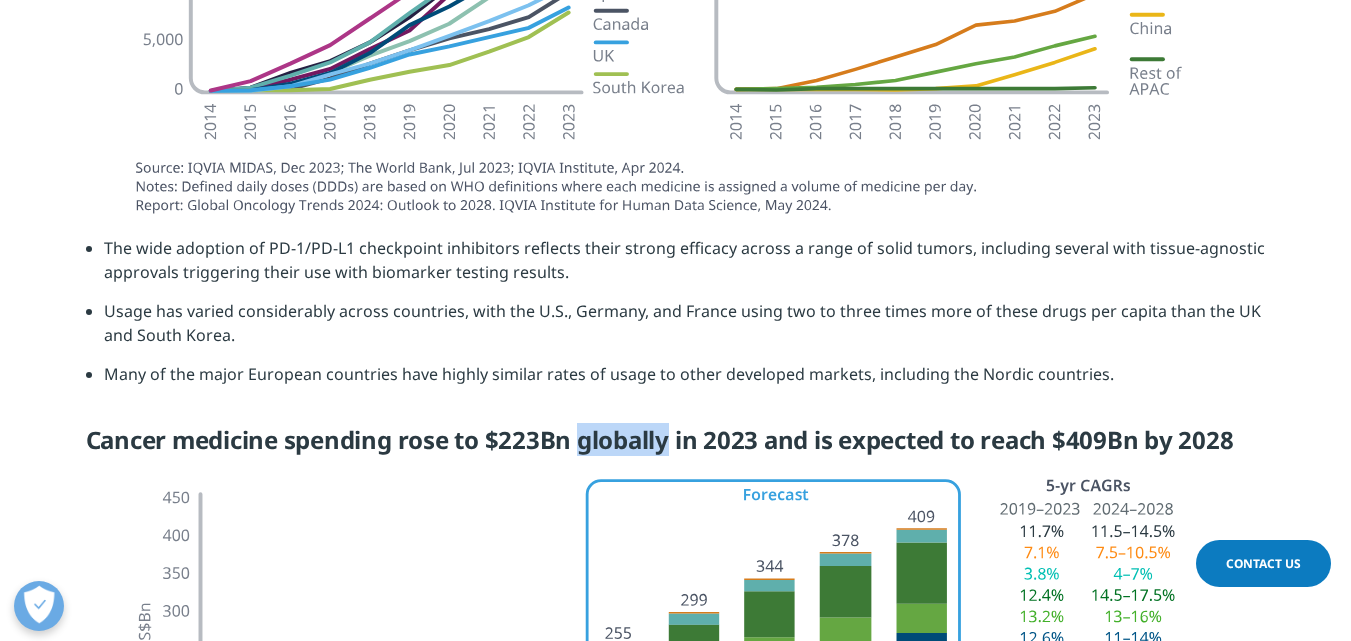 click on "Cancer medicine spending rose to $223Bn globally in 2023 and is expected to reach $409Bn by 2028" at bounding box center [676, 447] 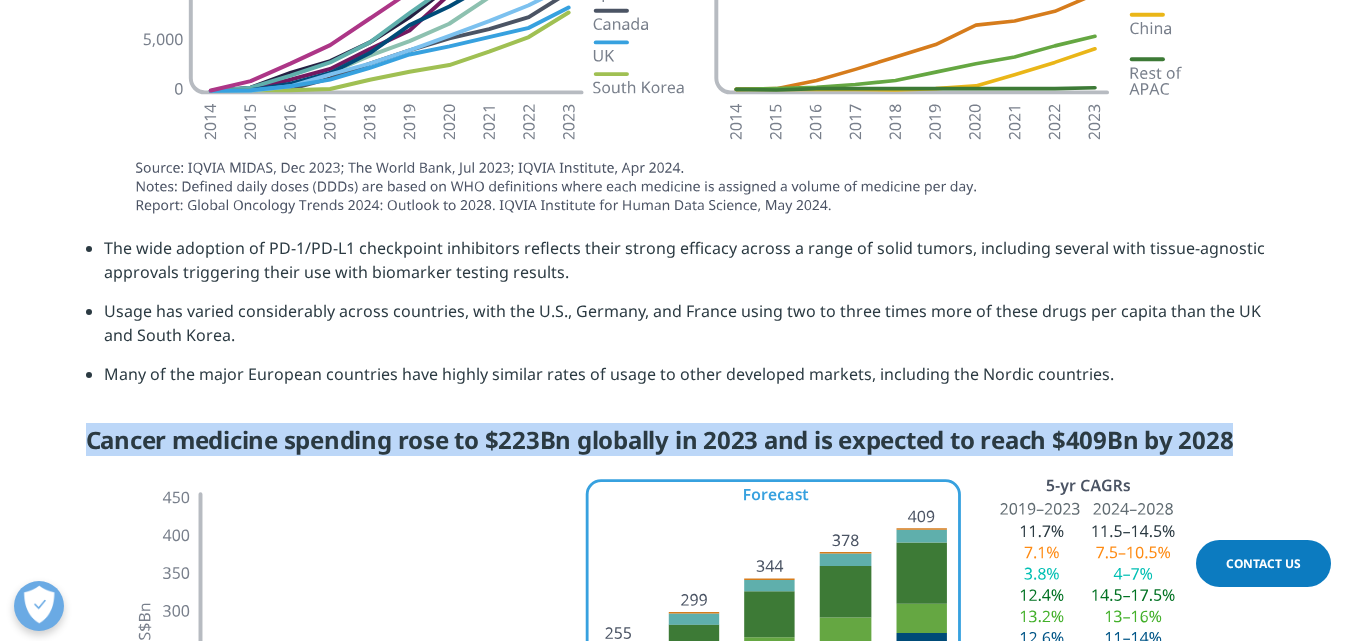 click on "Cancer medicine spending rose to $223Bn globally in 2023 and is expected to reach $409Bn by 2028" at bounding box center (676, 447) 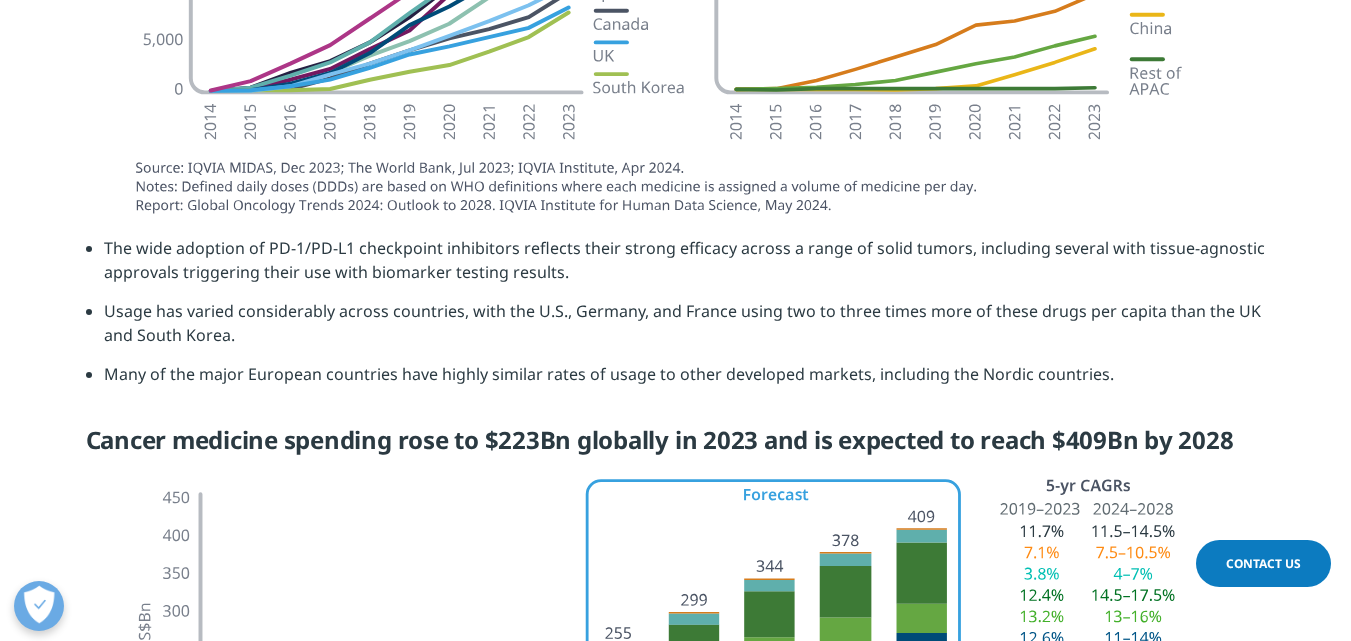 click on "Cancer medicine spending rose to $223Bn globally in 2023 and is expected to reach $409Bn by 2028" at bounding box center [676, 447] 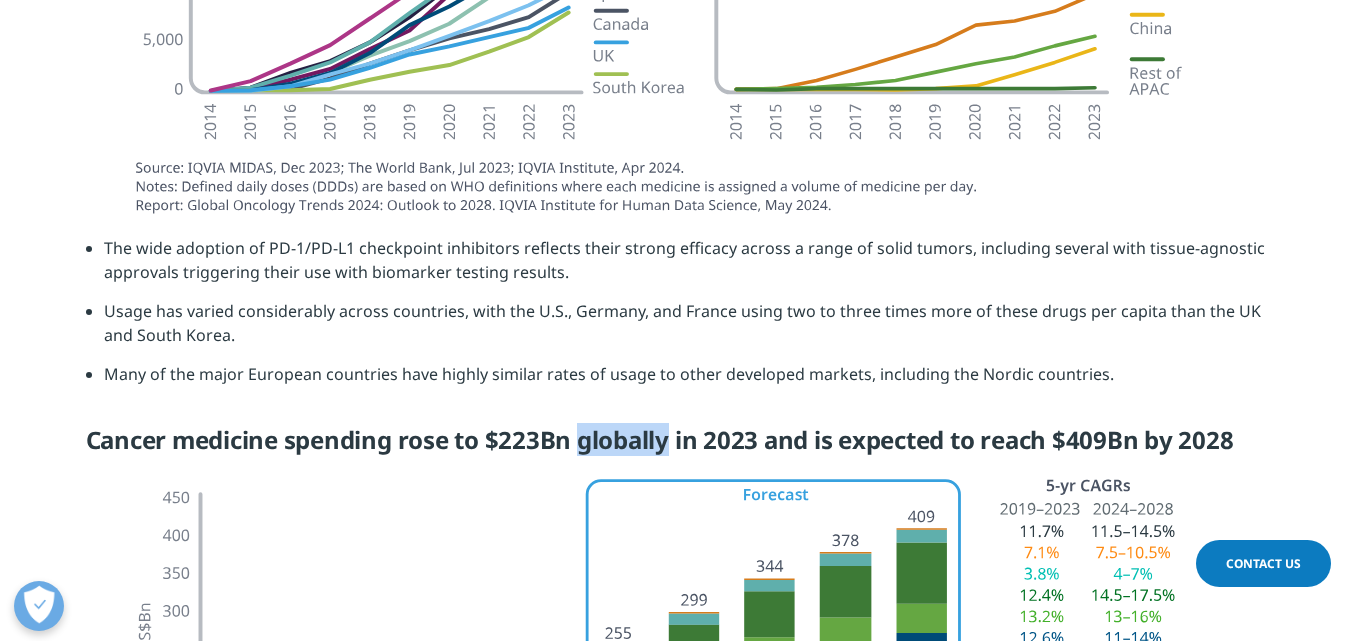 click on "Cancer medicine spending rose to $223Bn globally in 2023 and is expected to reach $409Bn by 2028" at bounding box center [676, 447] 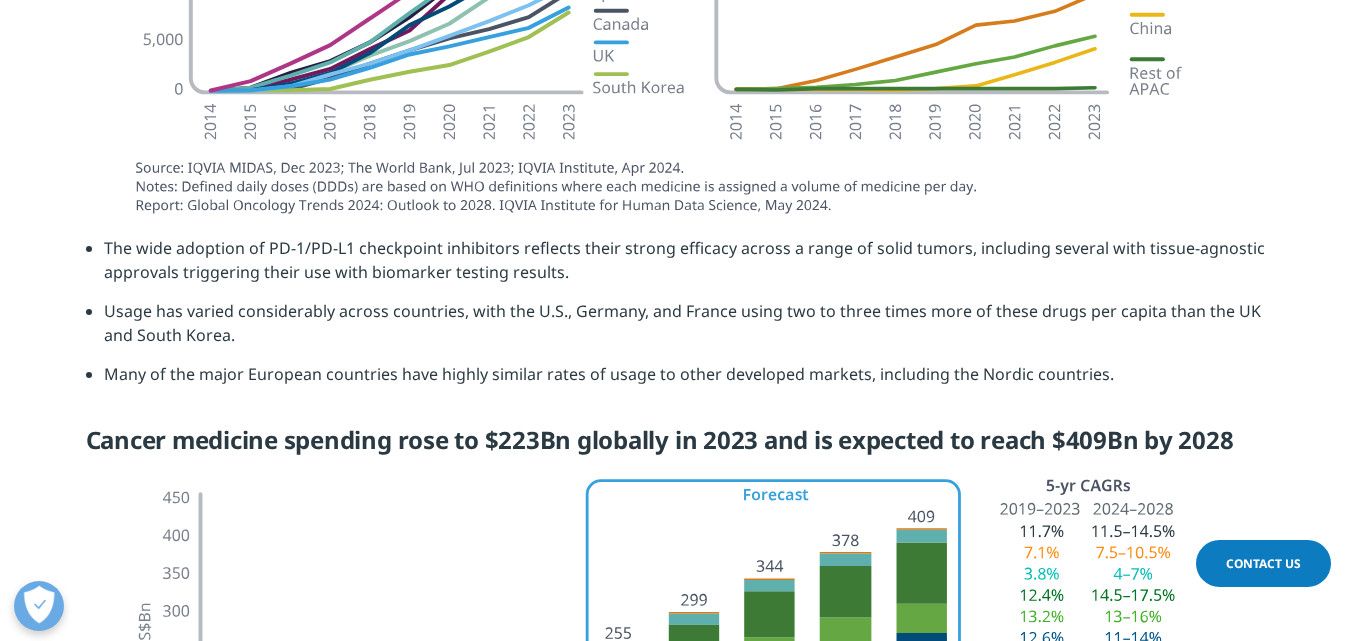 click on "Cancer medicine spending rose to $223Bn globally in 2023 and is expected to reach $409Bn by 2028" at bounding box center (676, 447) 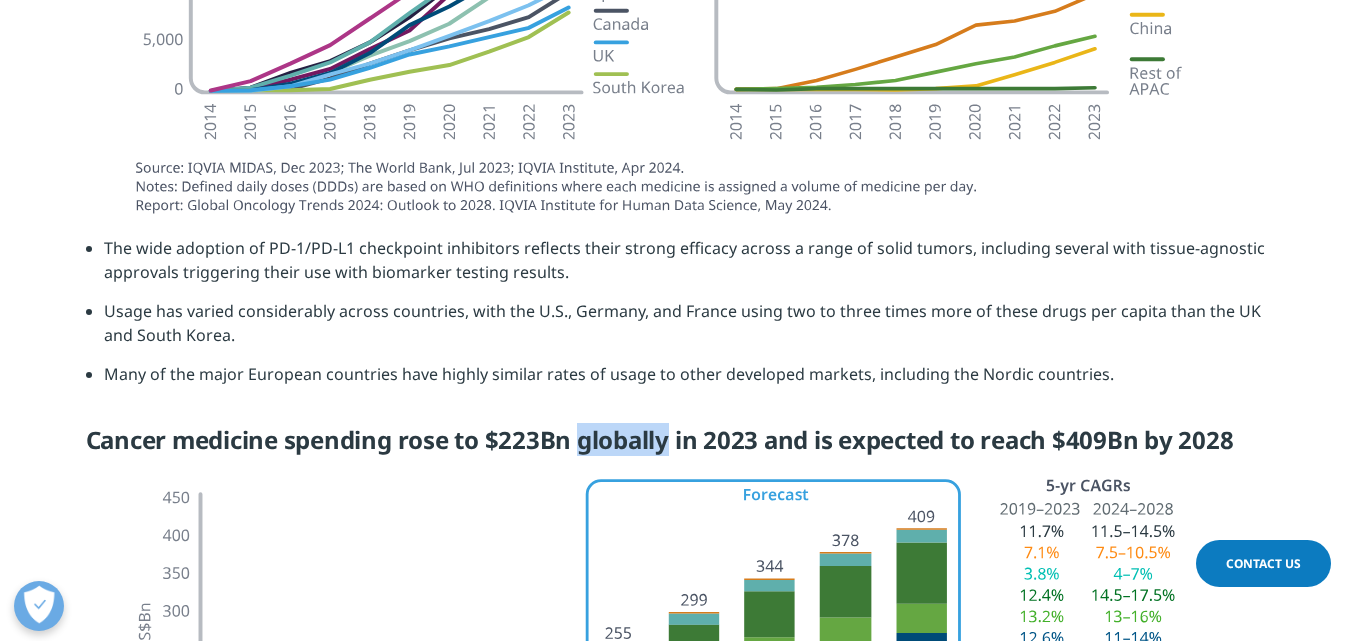 click on "Cancer medicine spending rose to $223Bn globally in 2023 and is expected to reach $409Bn by 2028" at bounding box center (676, 447) 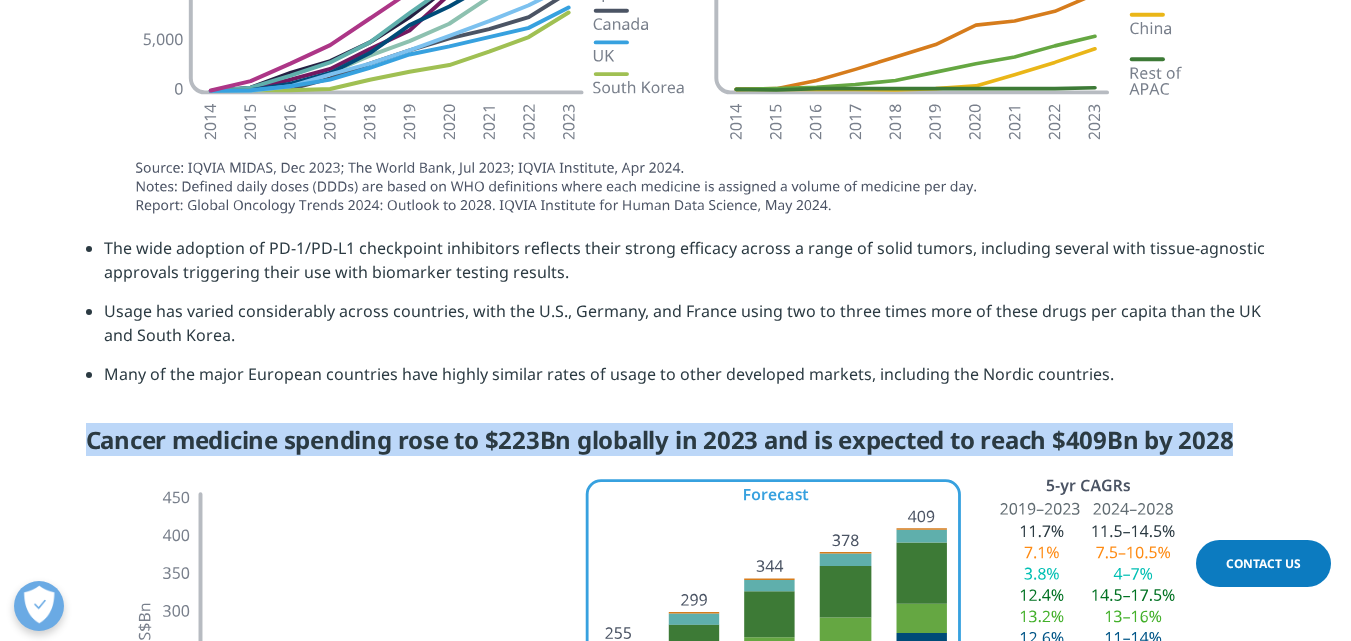 click on "Cancer medicine spending rose to $223Bn globally in 2023 and is expected to reach $409Bn by 2028" at bounding box center (676, 447) 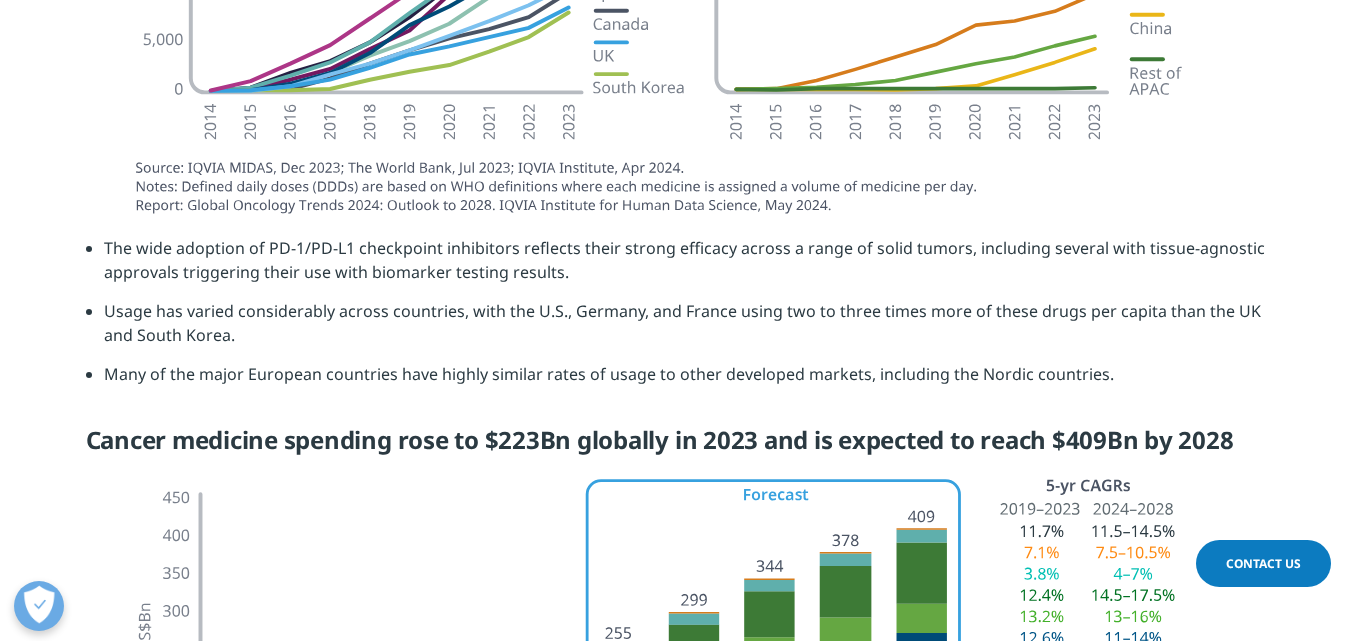 click on "Many of the major European countries have highly similar rates of usage to other developed markets, including the Nordic countries." at bounding box center [685, 381] 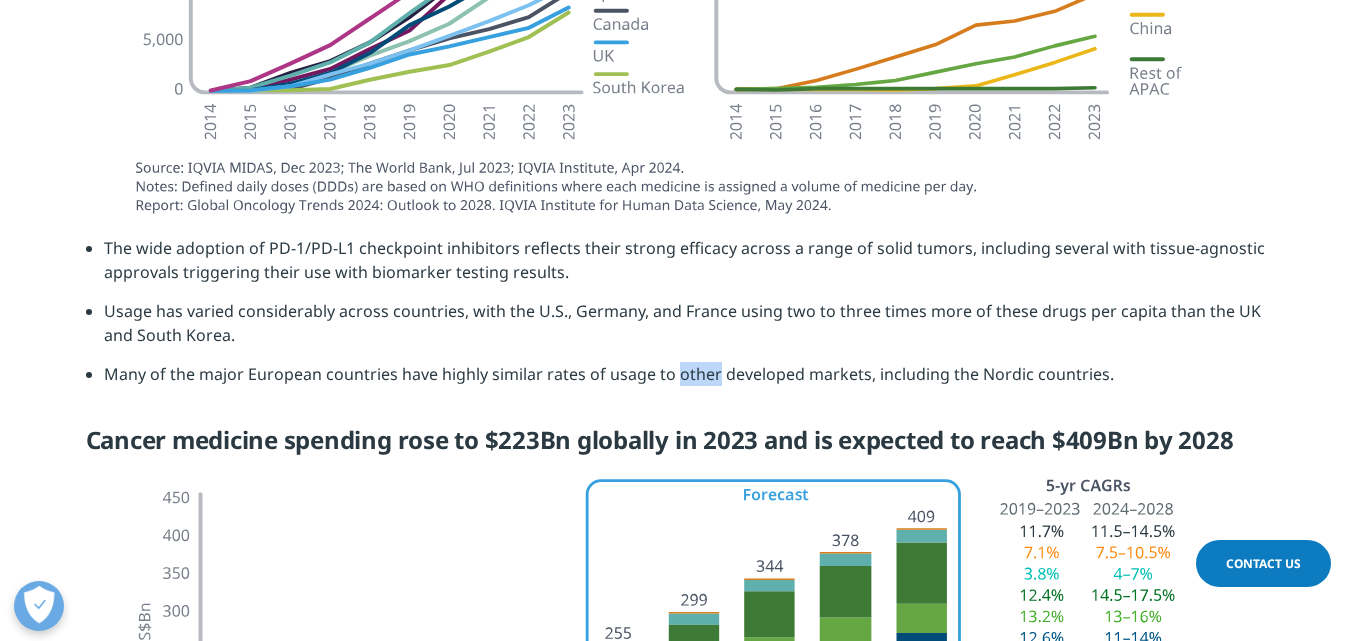 click on "Many of the major European countries have highly similar rates of usage to other developed markets, including the Nordic countries." at bounding box center [685, 381] 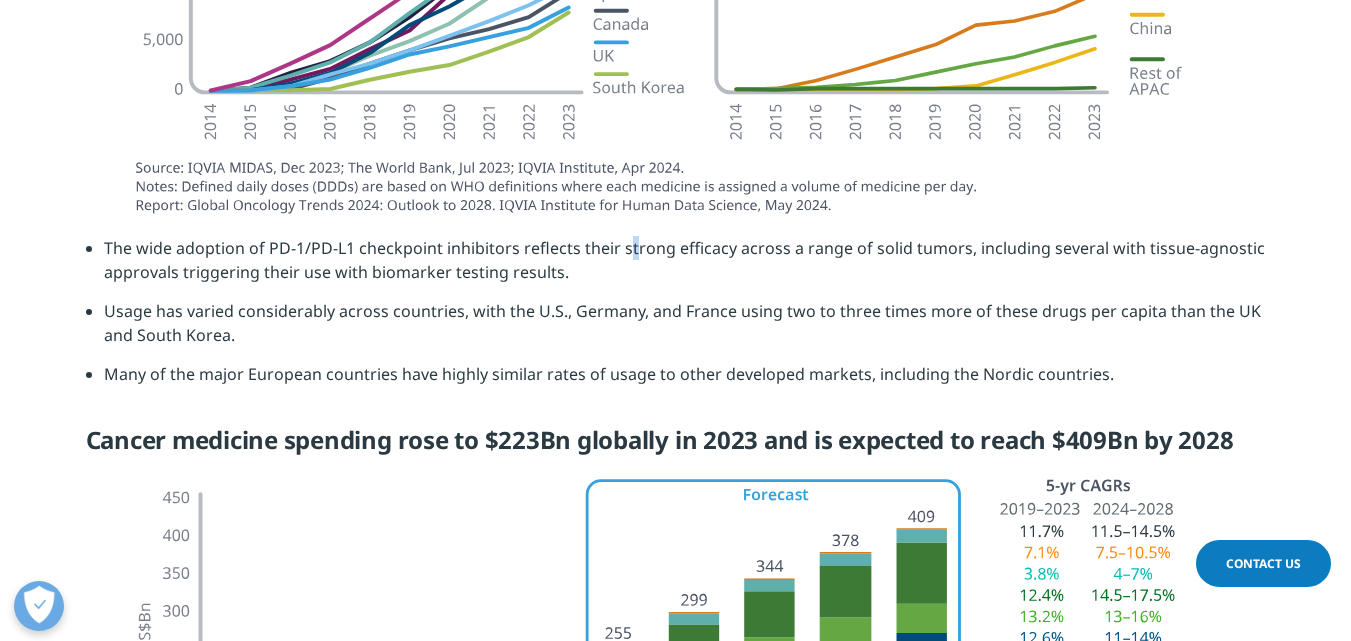 click on "The wide adoption of PD-1/PD-L1 checkpoint inhibitors reflects their strong efficacy across a range of solid tumors, including several with tissue-agnostic approvals triggering their use with biomarker testing results." at bounding box center [685, 267] 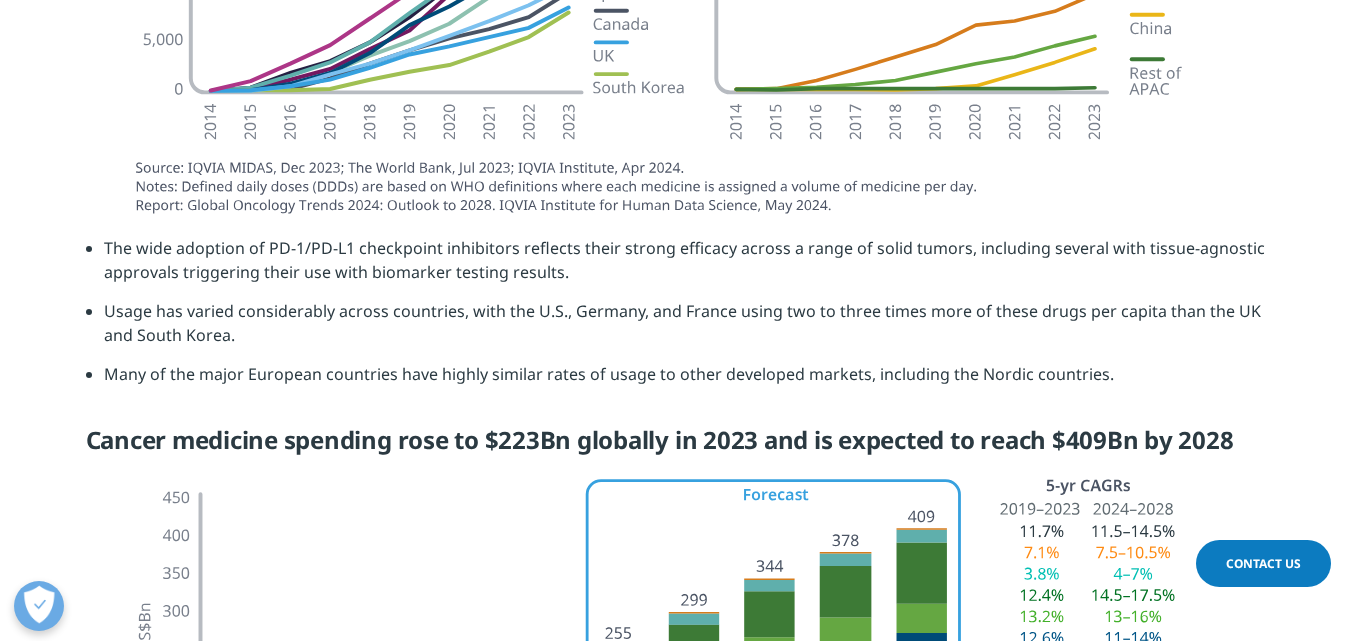 click on "Usage has varied considerably across countries, with the U.S., Germany, and France using two to three times more of these drugs per capita than the UK and South Korea." at bounding box center (685, 330) 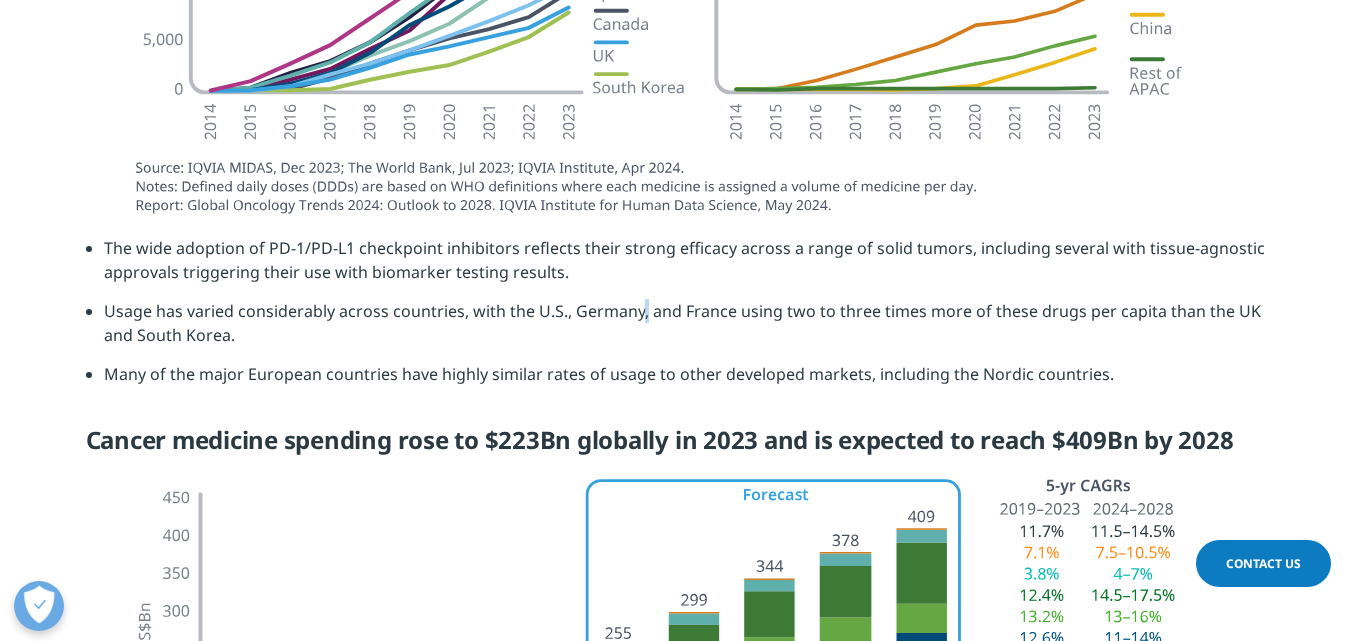 click on "Usage has varied considerably across countries, with the U.S., Germany, and France using two to three times more of these drugs per capita than the UK and South Korea." at bounding box center [685, 330] 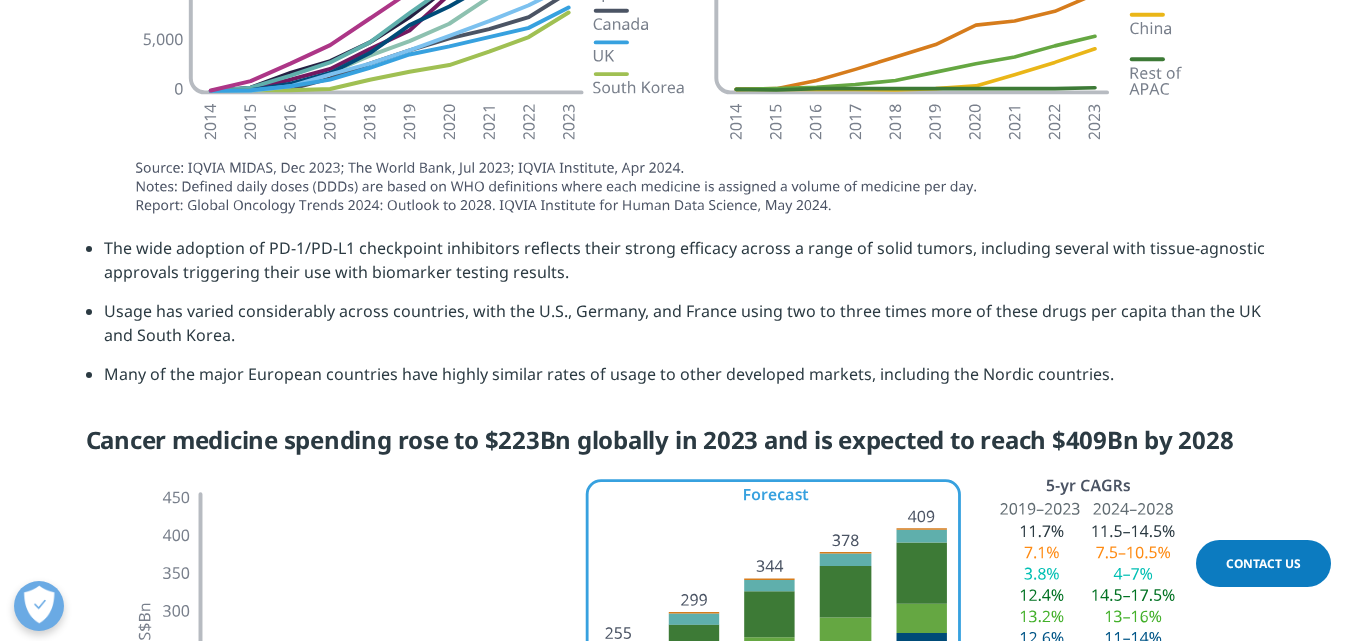 click on "Usage has varied considerably across countries, with the U.S., Germany, and France using two to three times more of these drugs per capita than the UK and South Korea." at bounding box center (685, 330) 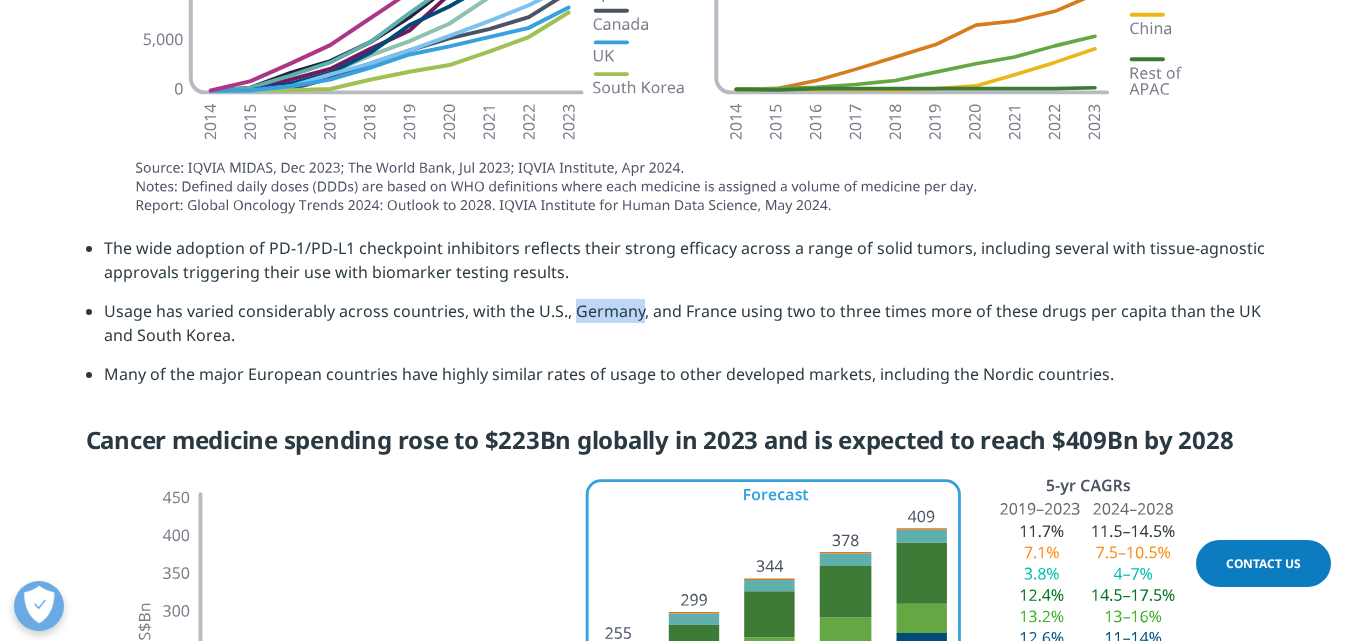 click on "Usage has varied considerably across countries, with the U.S., Germany, and France using two to three times more of these drugs per capita than the UK and South Korea." at bounding box center (685, 330) 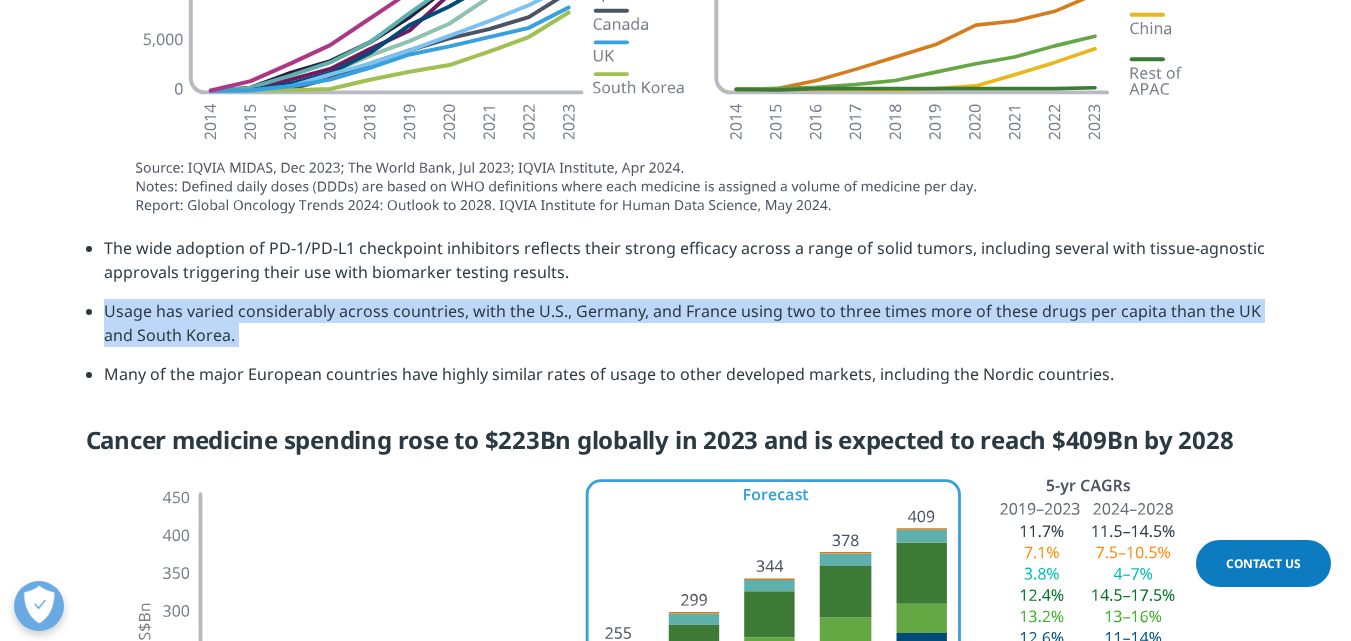 click on "Usage has varied considerably across countries, with the U.S., Germany, and France using two to three times more of these drugs per capita than the UK and South Korea." at bounding box center (685, 330) 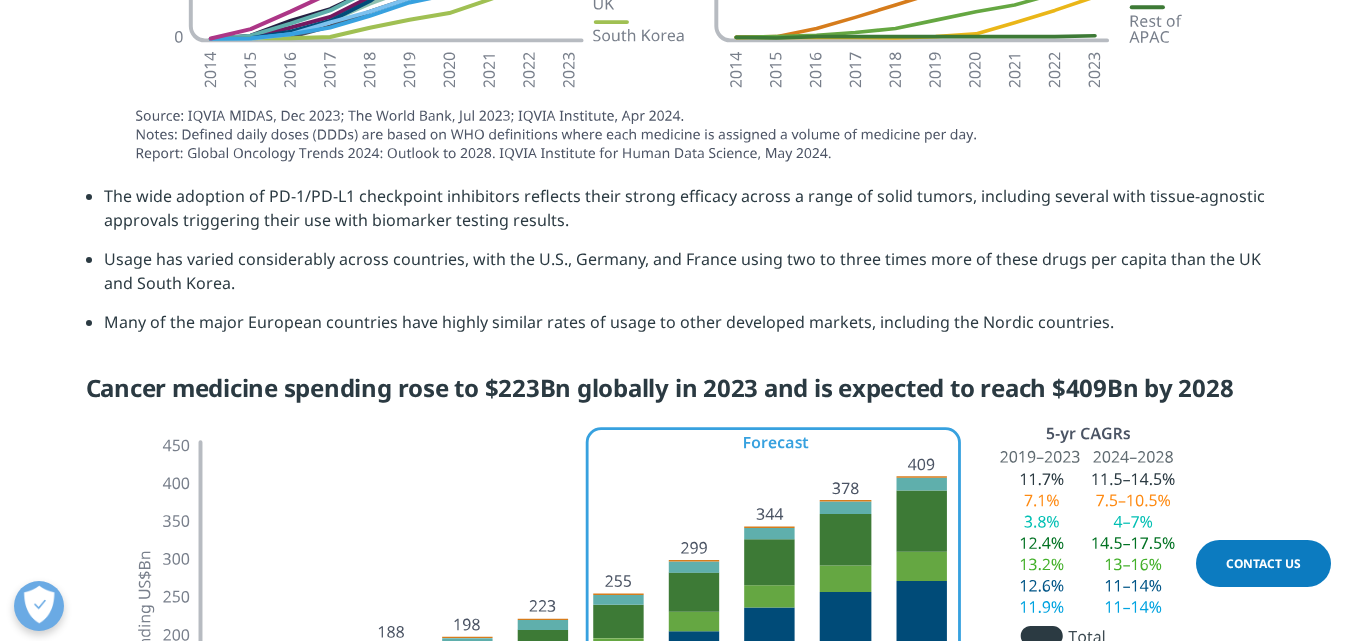 scroll, scrollTop: 4669, scrollLeft: 0, axis: vertical 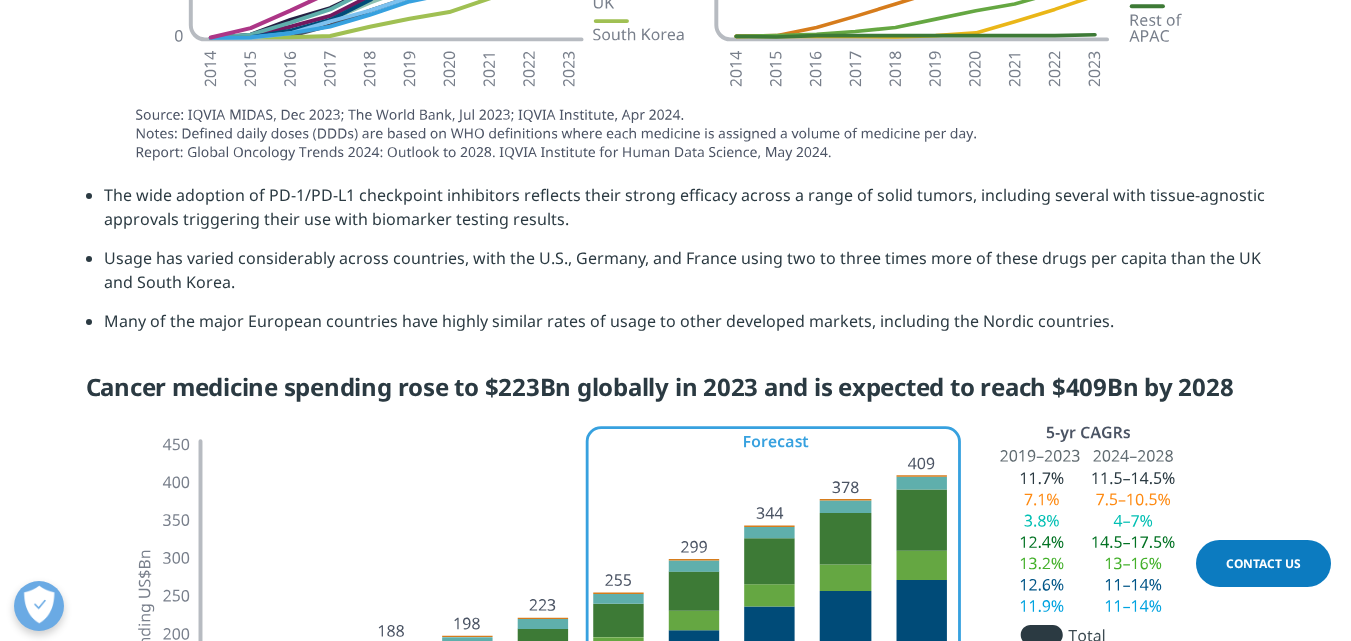 click on "Many of the major European countries have highly similar rates of usage to other developed markets, including the Nordic countries." at bounding box center (685, 328) 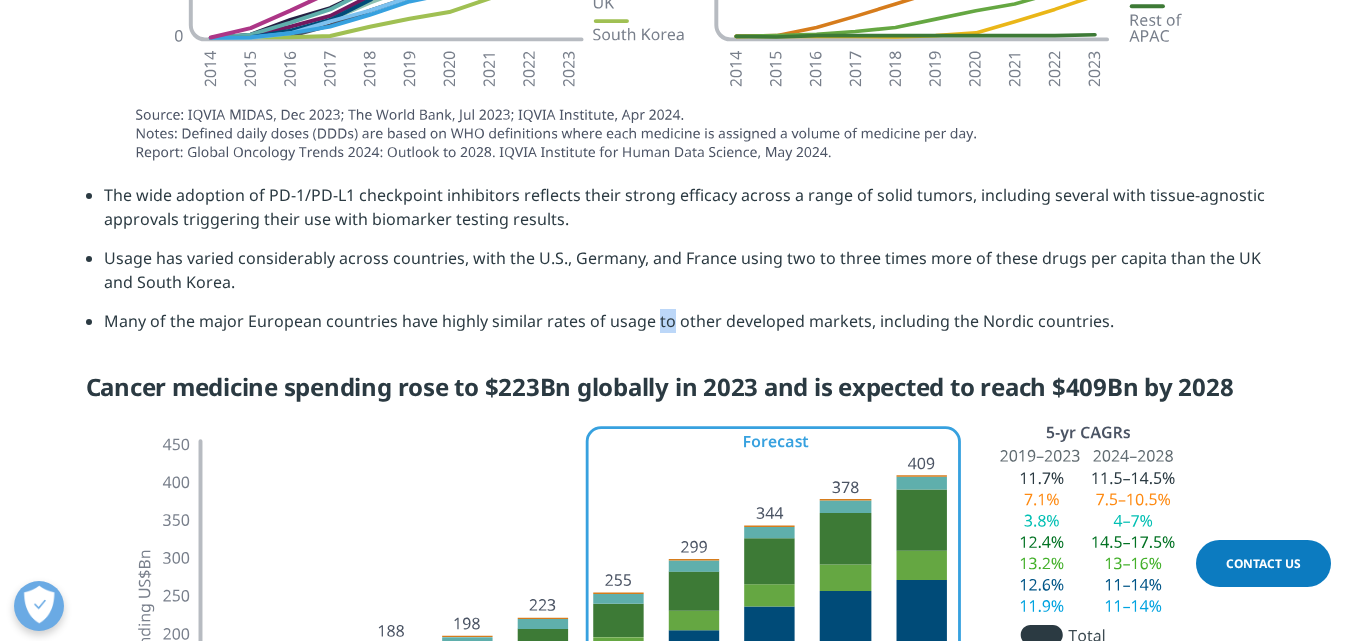 click on "Many of the major European countries have highly similar rates of usage to other developed markets, including the Nordic countries." at bounding box center [685, 328] 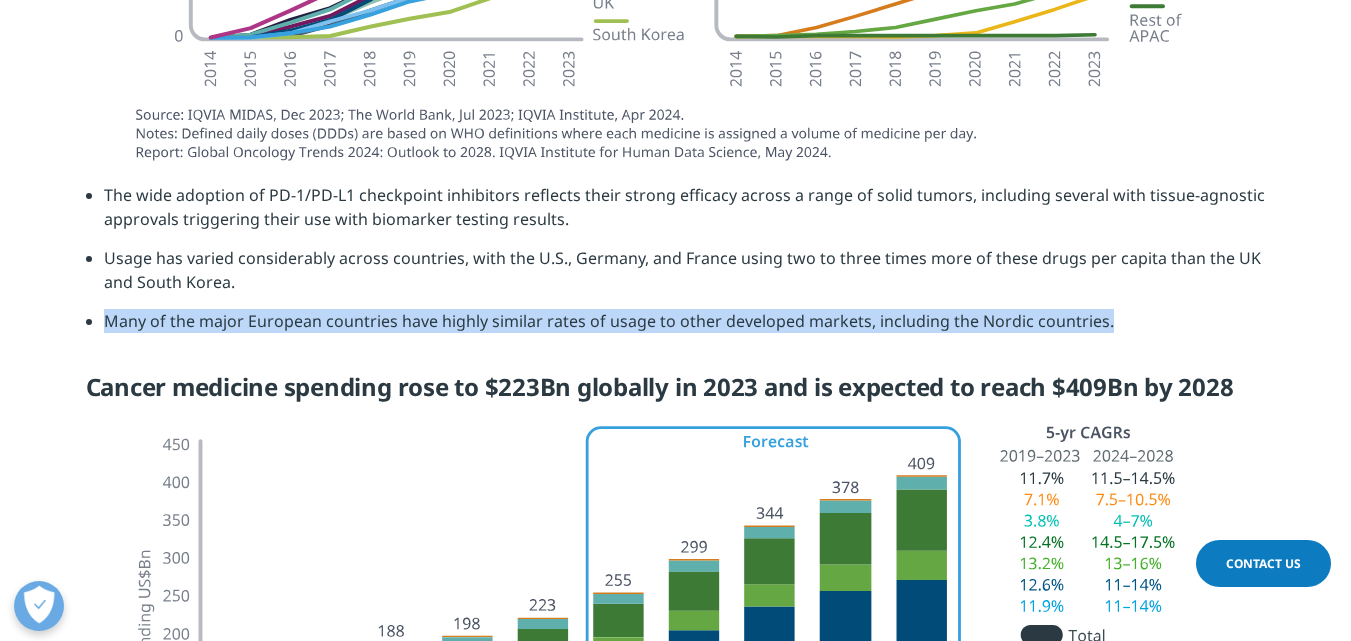 click on "Many of the major European countries have highly similar rates of usage to other developed markets, including the Nordic countries." at bounding box center [685, 328] 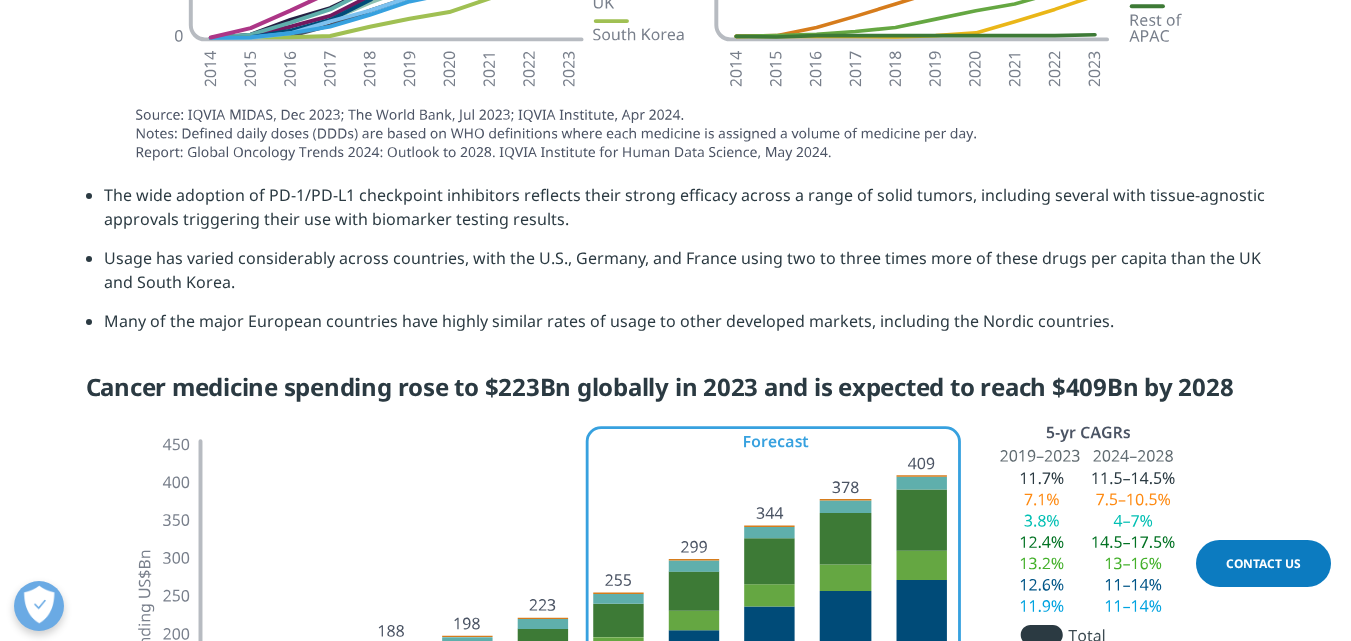 click on "Many of the major European countries have highly similar rates of usage to other developed markets, including the Nordic countries." at bounding box center [685, 328] 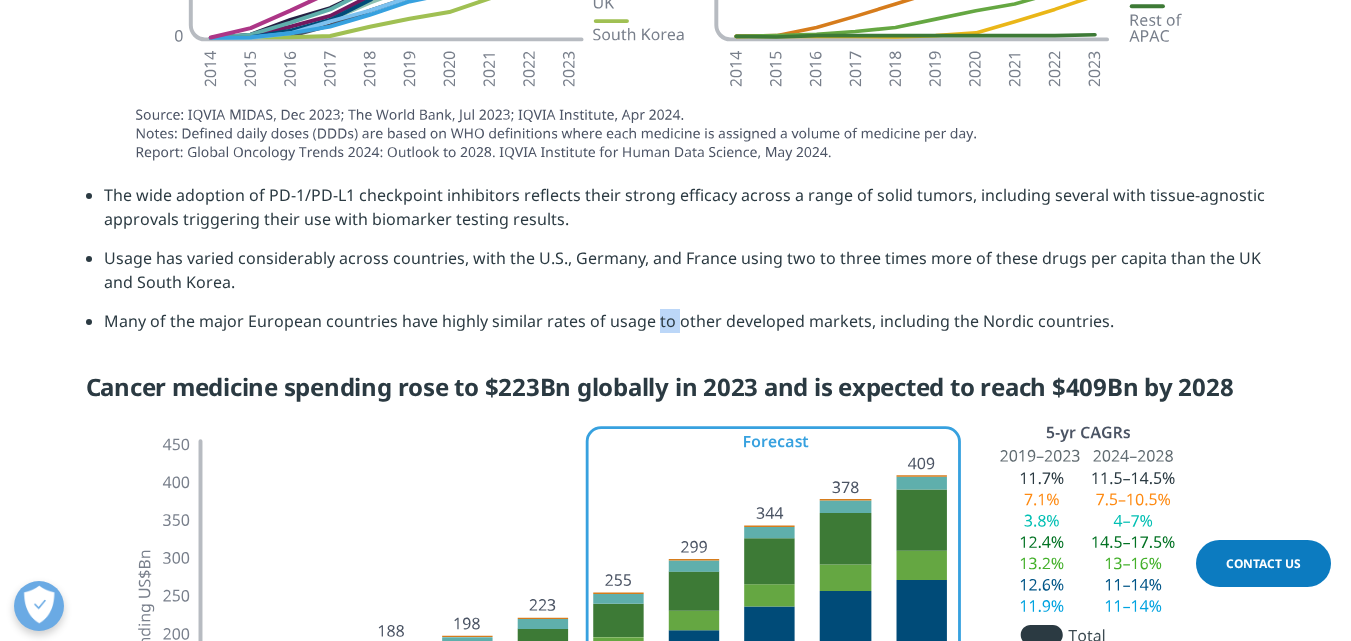 click on "Many of the major European countries have highly similar rates of usage to other developed markets, including the Nordic countries." at bounding box center (685, 328) 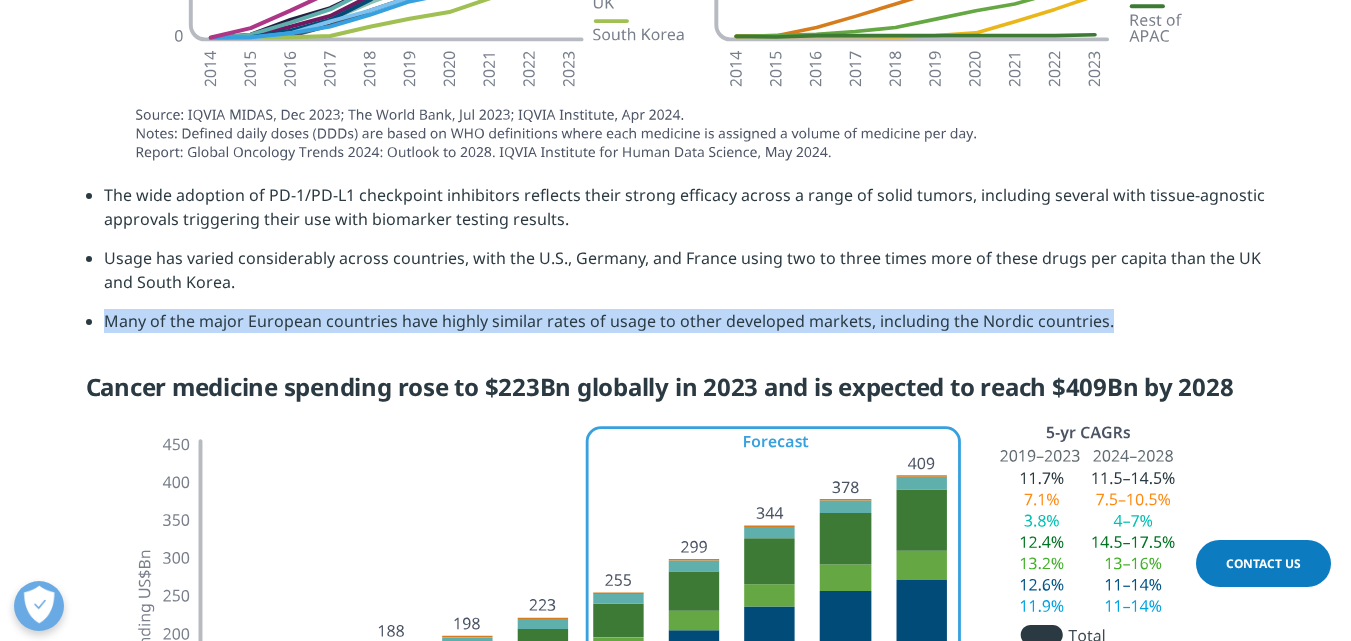 click on "Many of the major European countries have highly similar rates of usage to other developed markets, including the Nordic countries." at bounding box center (685, 328) 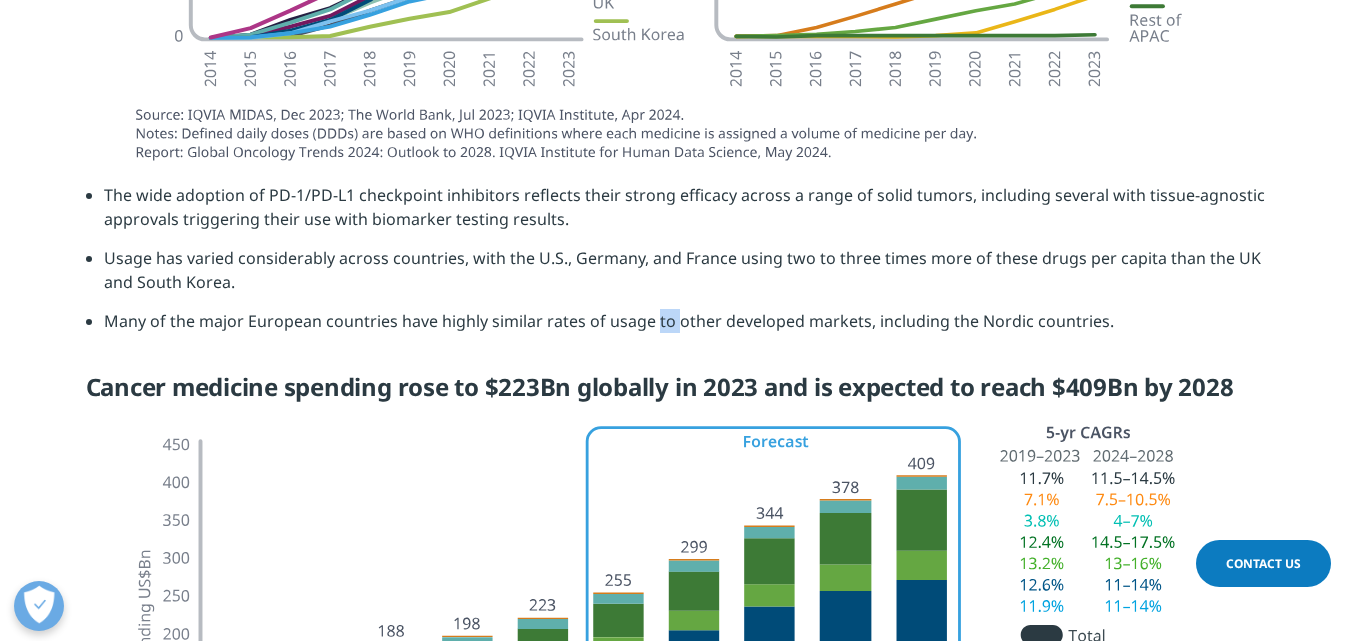 click on "Many of the major European countries have highly similar rates of usage to other developed markets, including the Nordic countries." at bounding box center (685, 328) 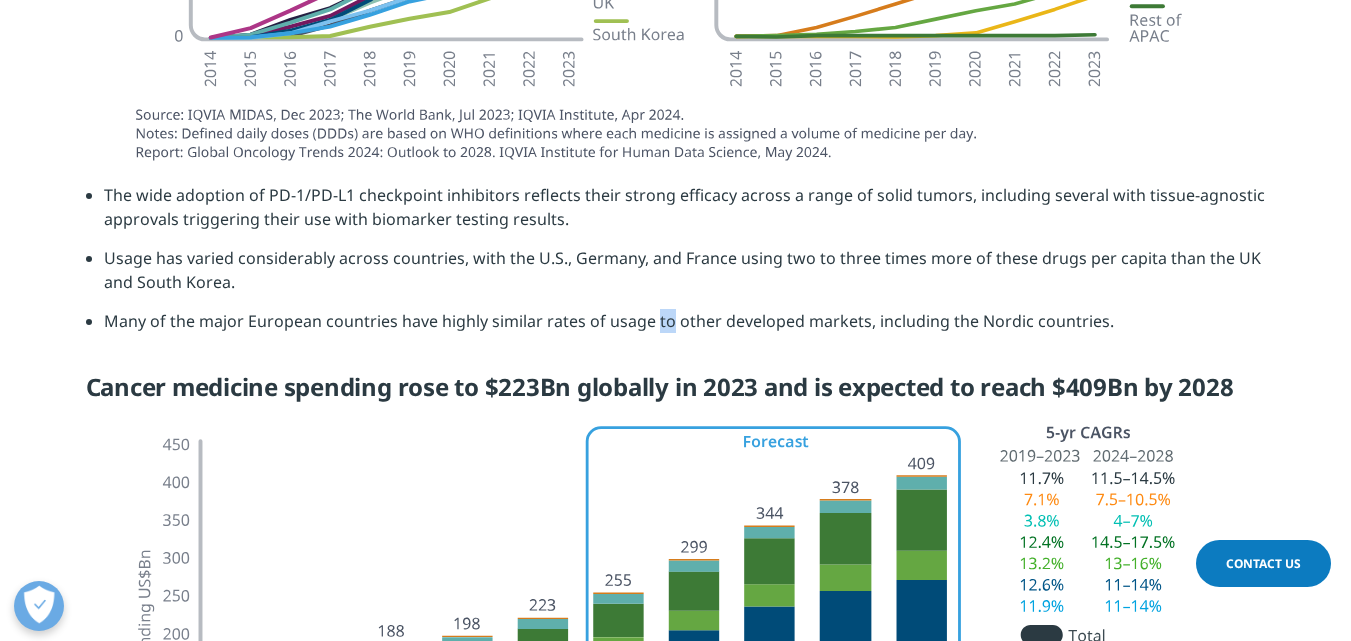 click on "Many of the major European countries have highly similar rates of usage to other developed markets, including the Nordic countries." at bounding box center [685, 328] 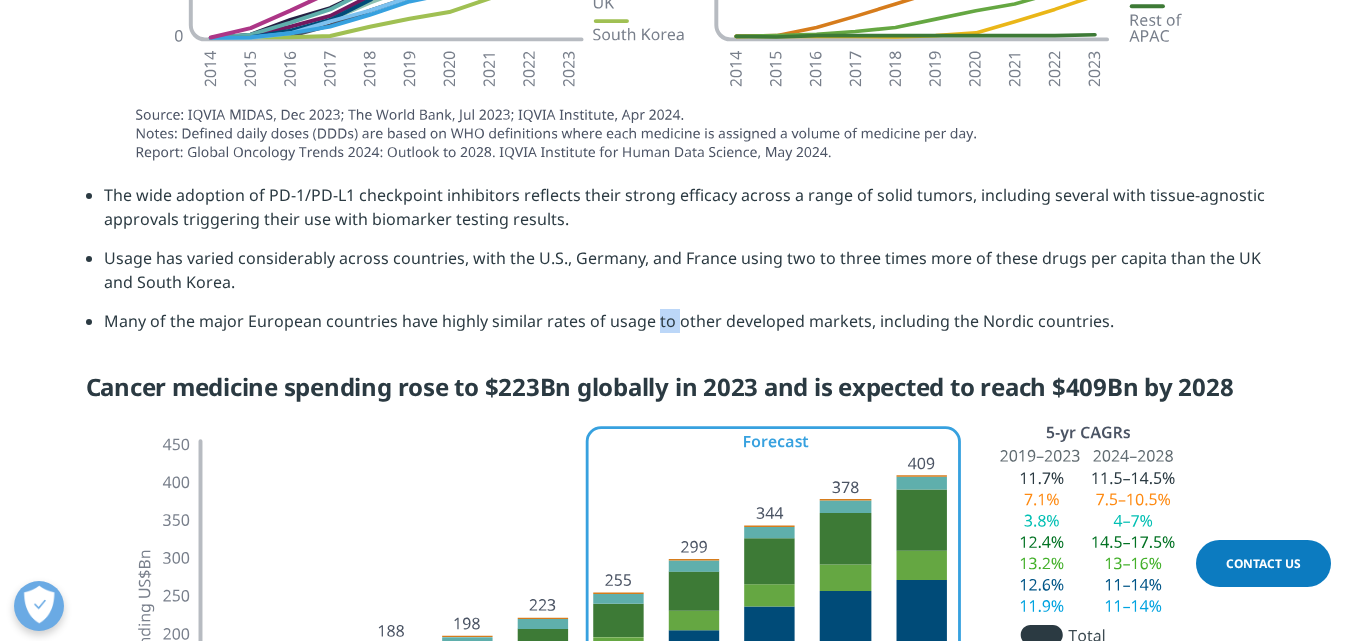 click on "Many of the major European countries have highly similar rates of usage to other developed markets, including the Nordic countries." at bounding box center (685, 328) 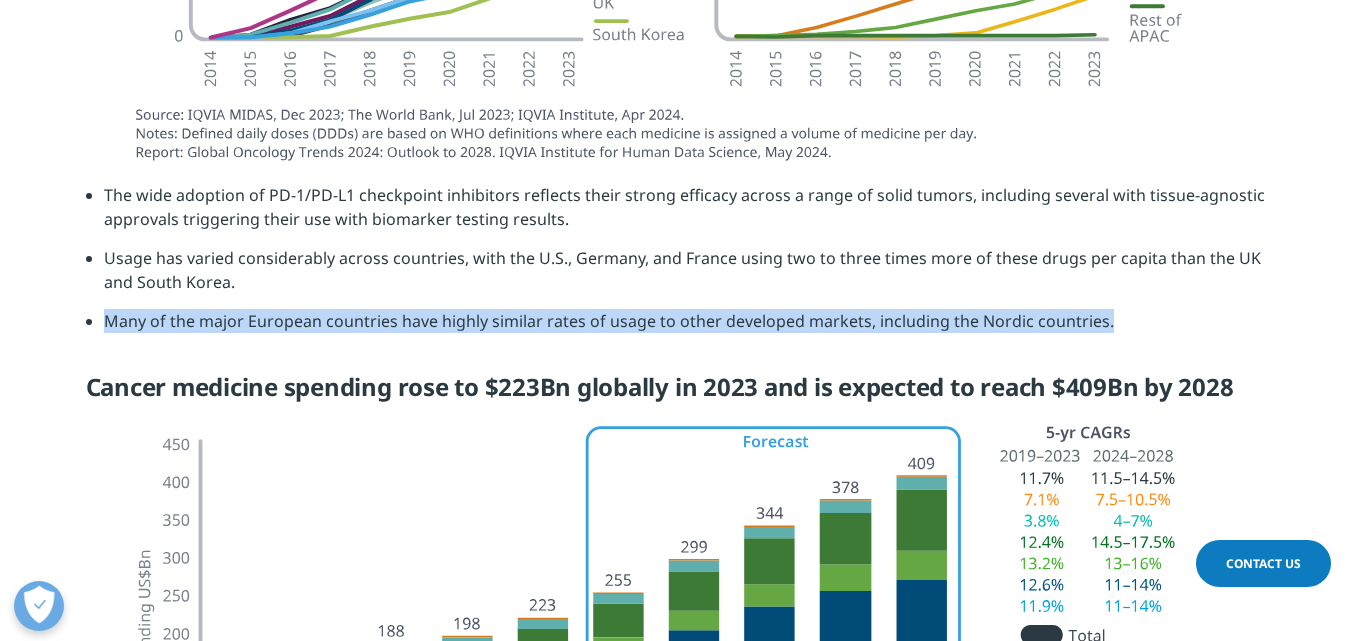 click on "Many of the major European countries have highly similar rates of usage to other developed markets, including the Nordic countries." at bounding box center [685, 328] 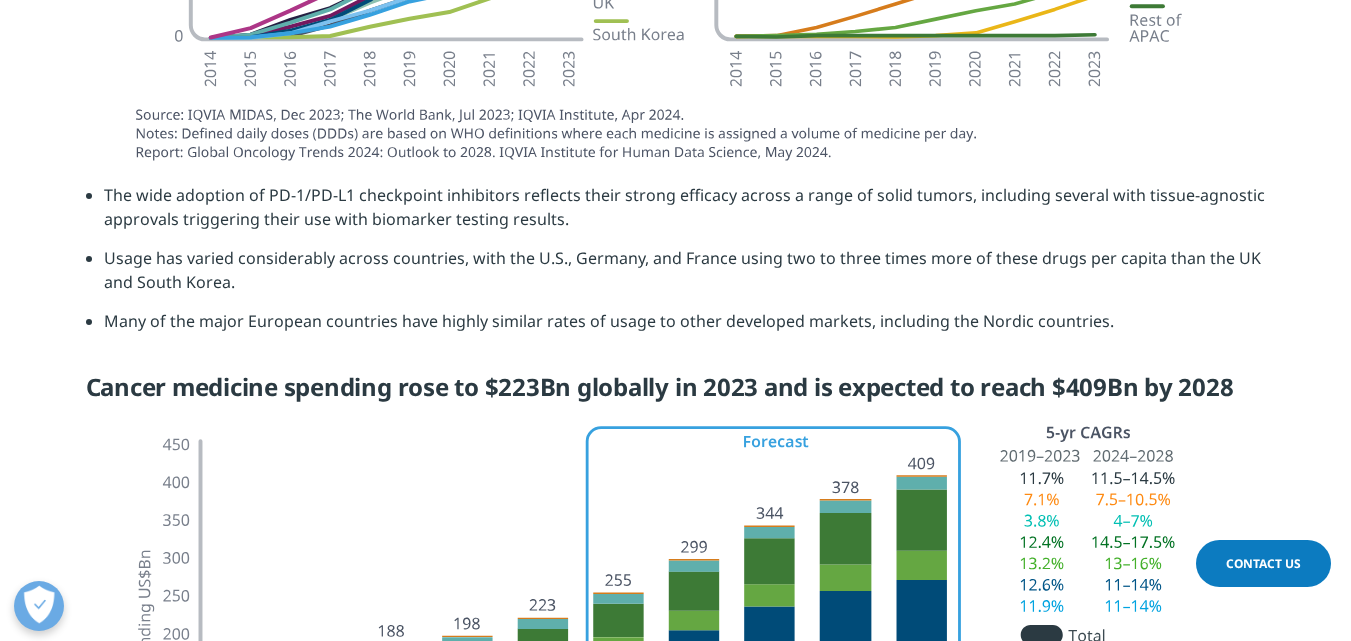click on "Many of the major European countries have highly similar rates of usage to other developed markets, including the Nordic countries." at bounding box center [685, 328] 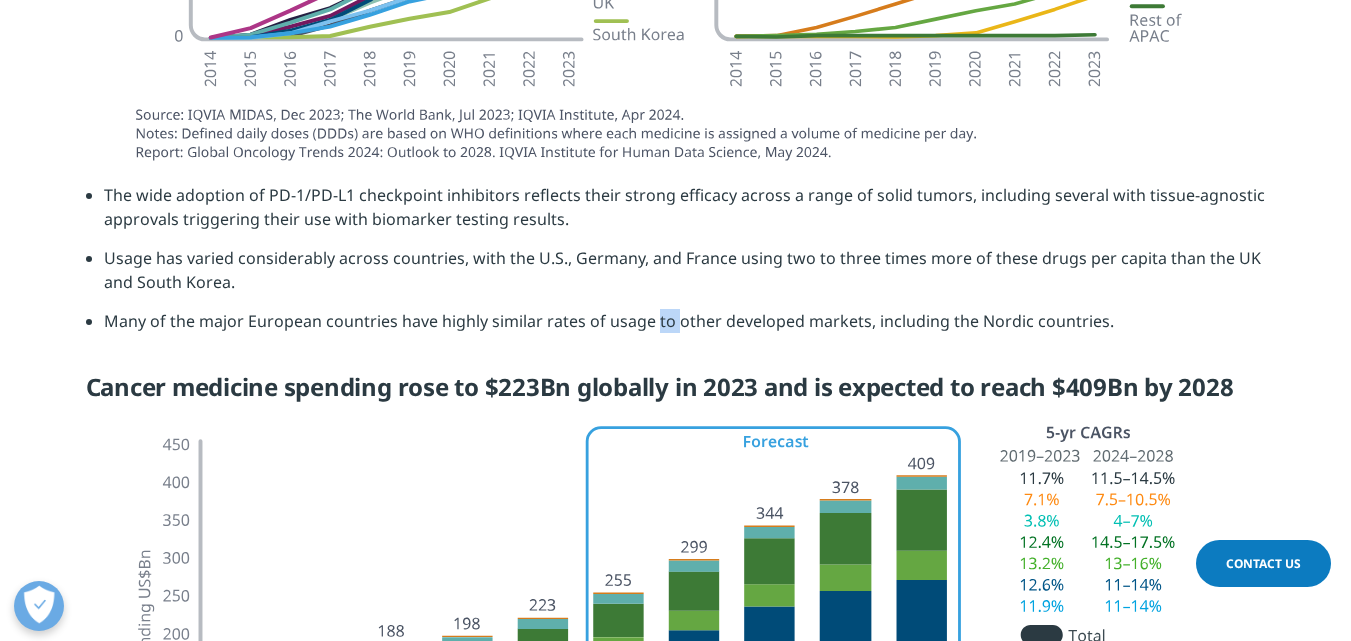 click on "Many of the major European countries have highly similar rates of usage to other developed markets, including the Nordic countries." at bounding box center (685, 328) 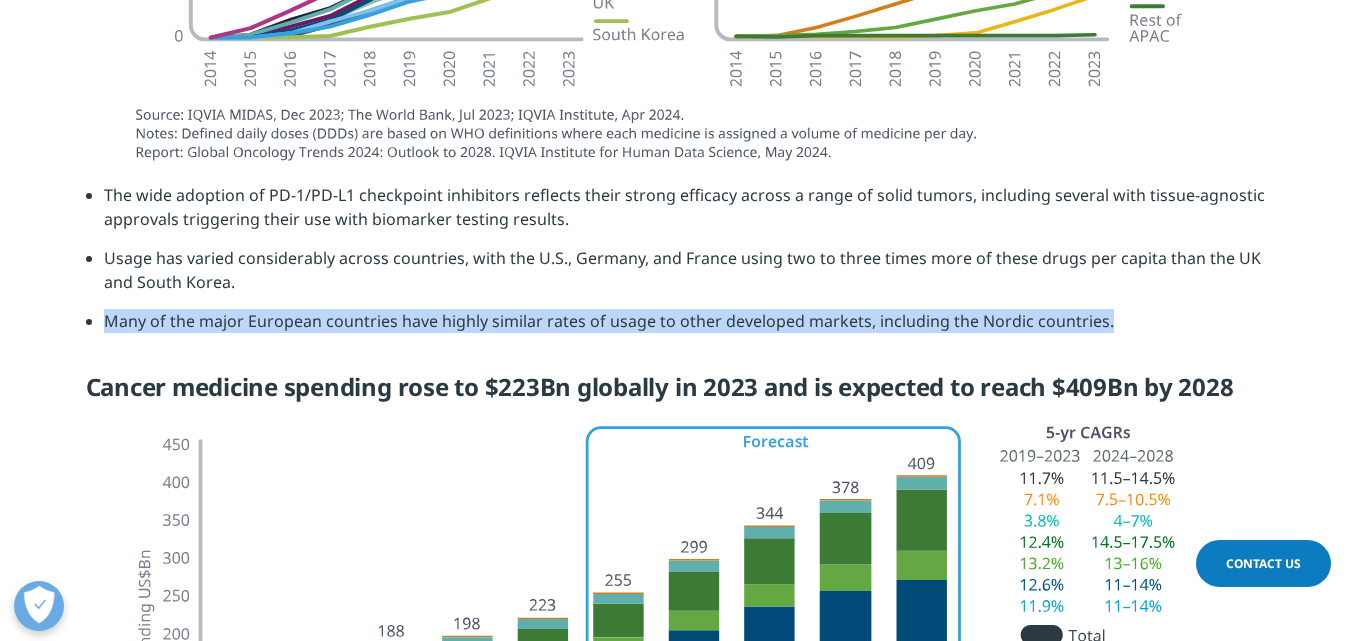 click on "Many of the major European countries have highly similar rates of usage to other developed markets, including the Nordic countries." at bounding box center (685, 328) 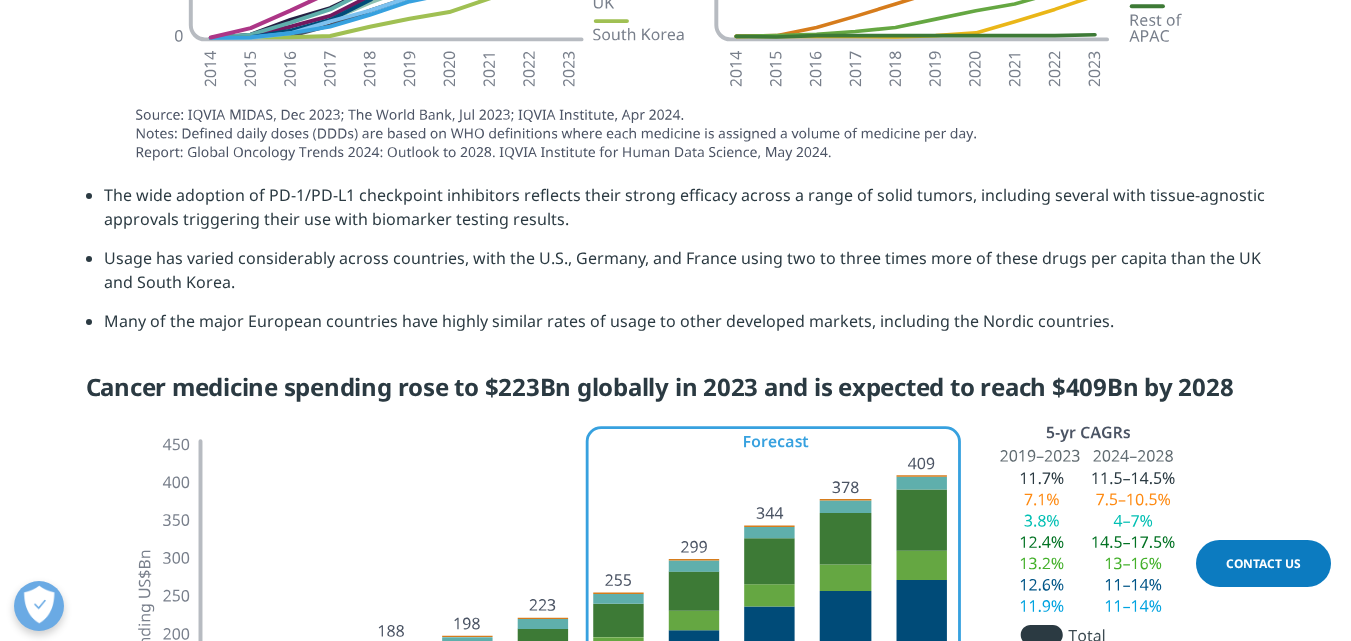 click on "Usage has varied considerably across countries, with the U.S., Germany, and France using two to three times more of these drugs per capita than the UK and South Korea." at bounding box center (685, 277) 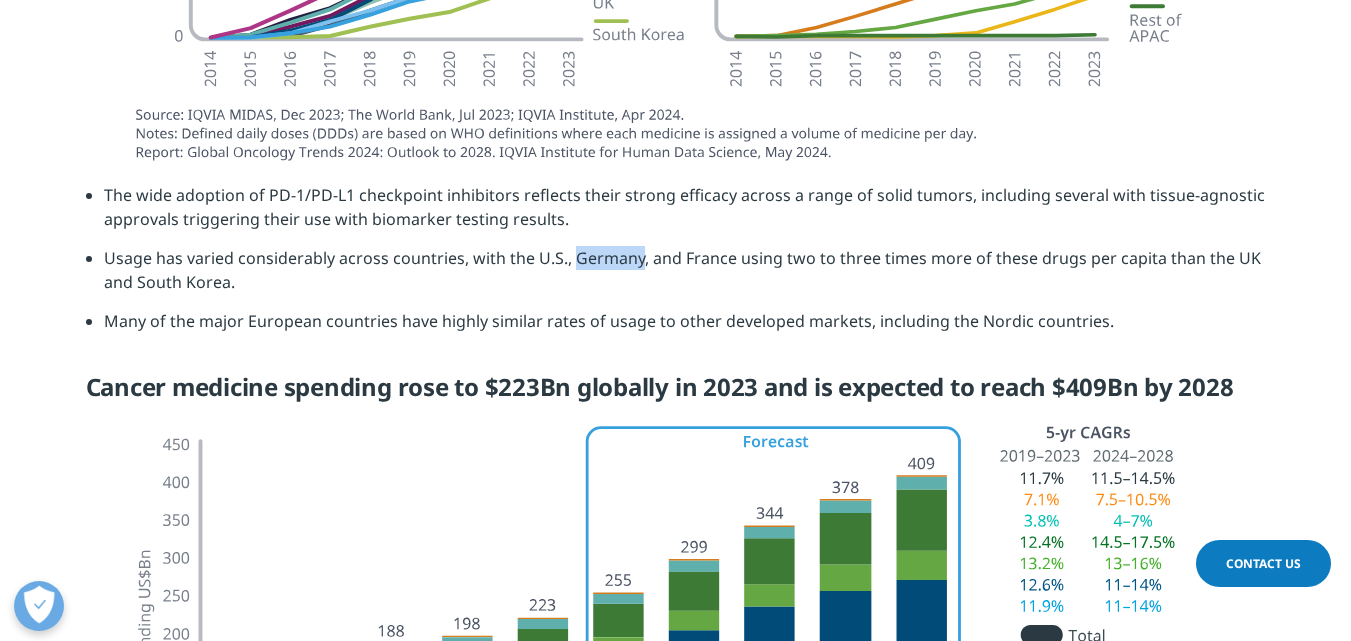 click on "Usage has varied considerably across countries, with the U.S., Germany, and France using two to three times more of these drugs per capita than the UK and South Korea." at bounding box center (685, 277) 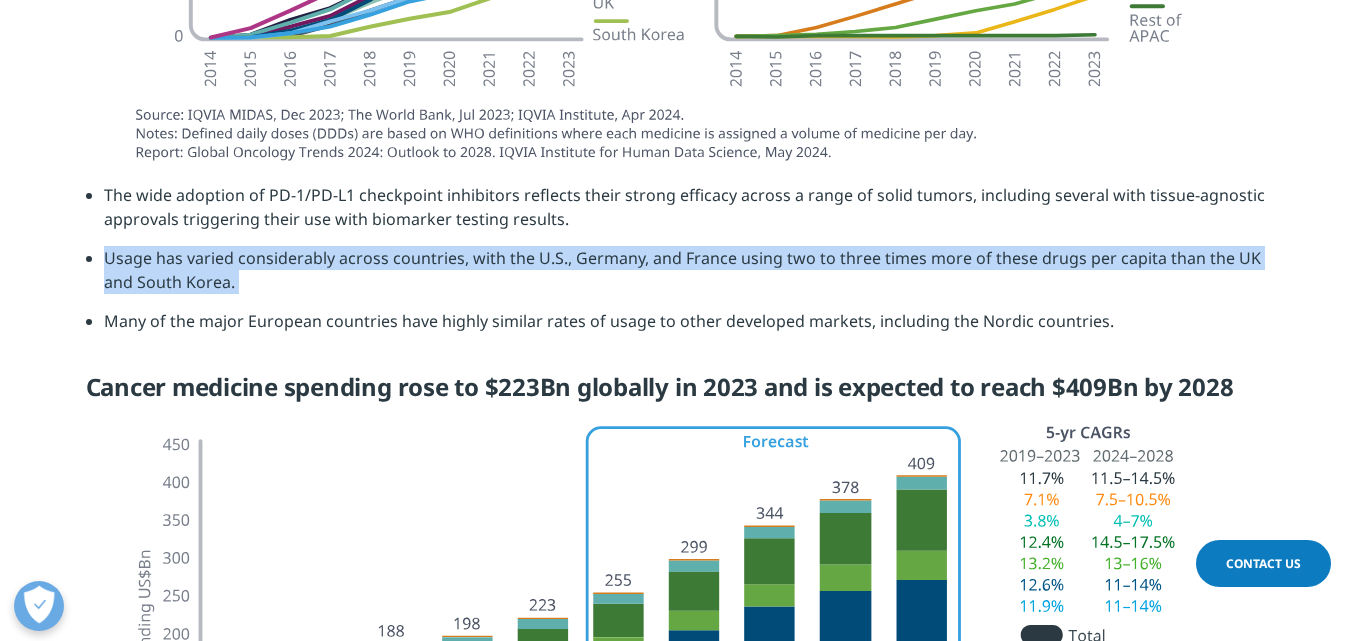 click on "Usage has varied considerably across countries, with the U.S., Germany, and France using two to three times more of these drugs per capita than the UK and South Korea." at bounding box center (685, 277) 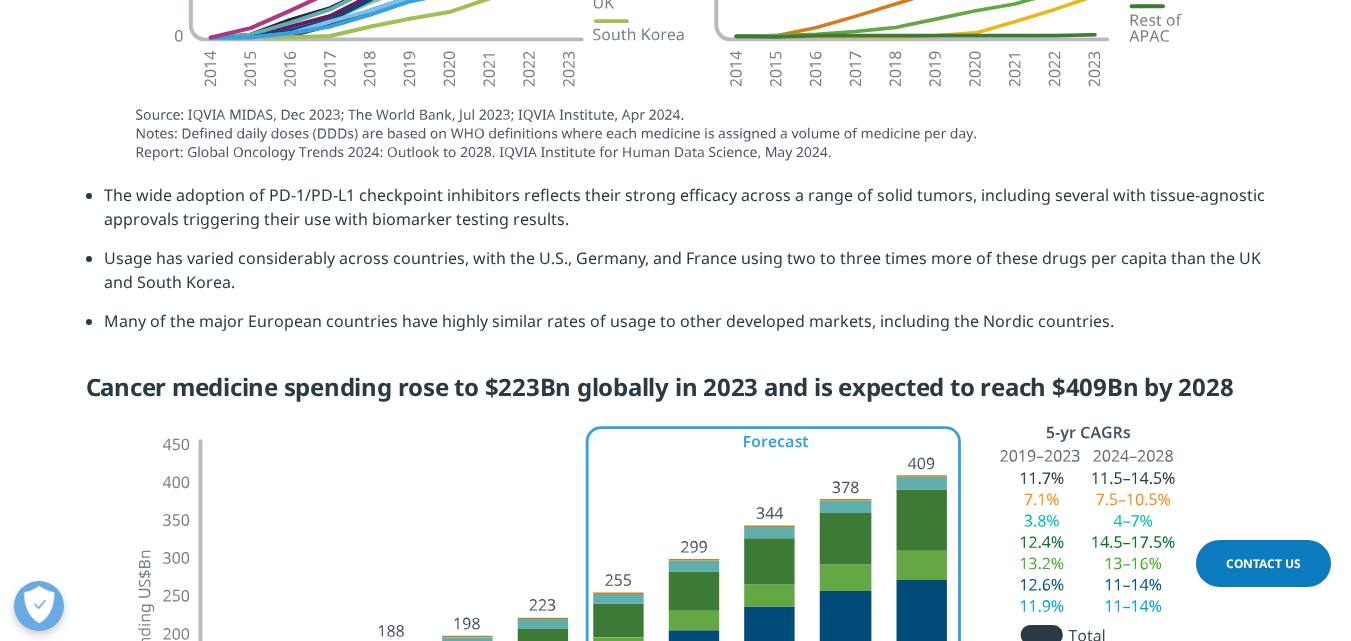 click on "Usage has varied considerably across countries, with the U.S., Germany, and France using two to three times more of these drugs per capita than the UK and South Korea." at bounding box center (685, 277) 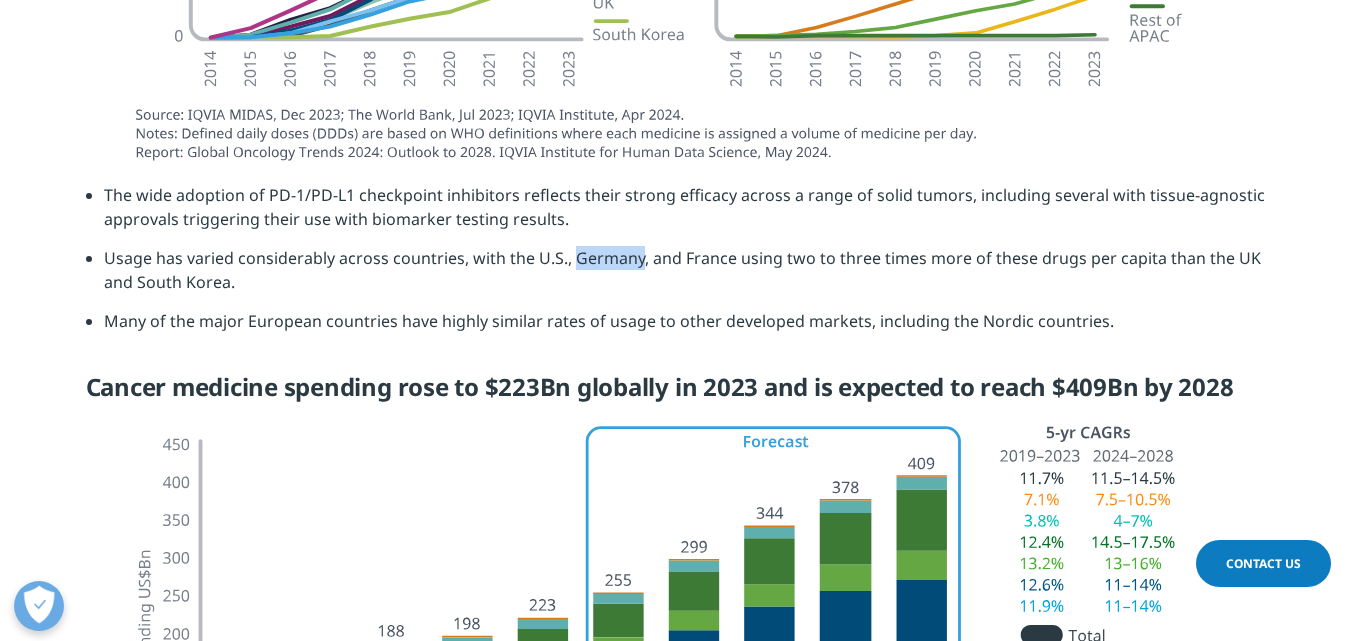 click on "Usage has varied considerably across countries, with the U.S., Germany, and France using two to three times more of these drugs per capita than the UK and South Korea." at bounding box center [685, 277] 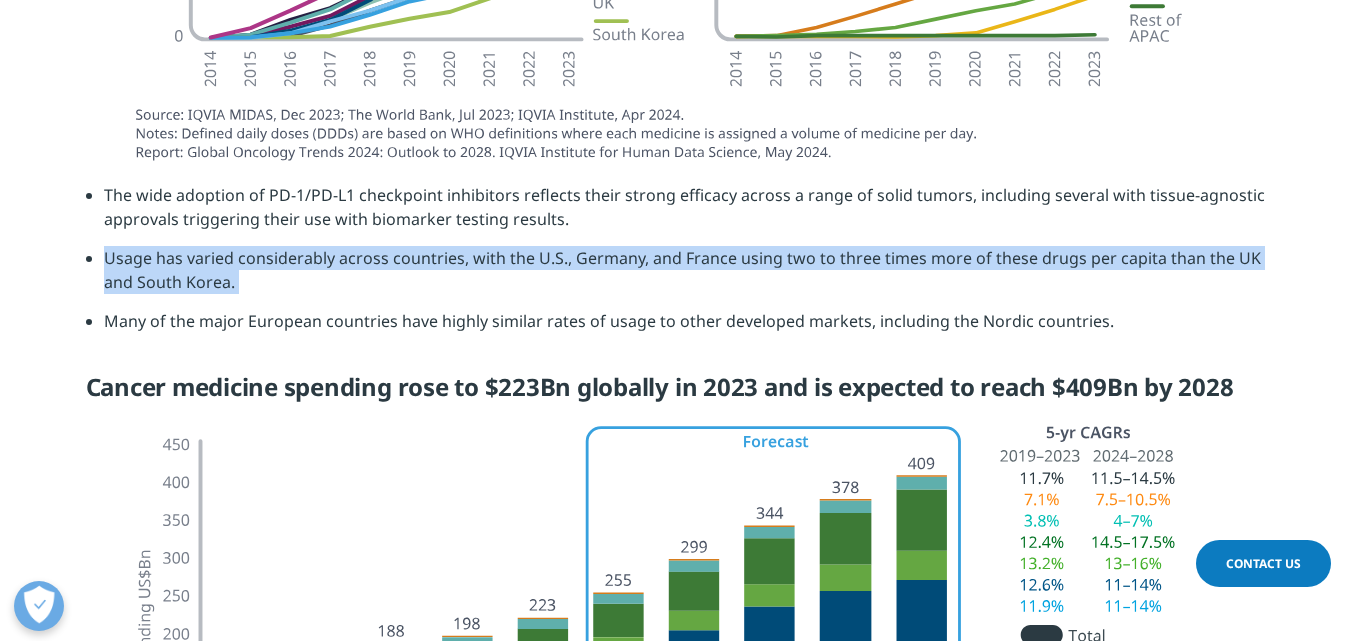 click on "Usage has varied considerably across countries, with the U.S., Germany, and France using two to three times more of these drugs per capita than the UK and South Korea." at bounding box center (685, 277) 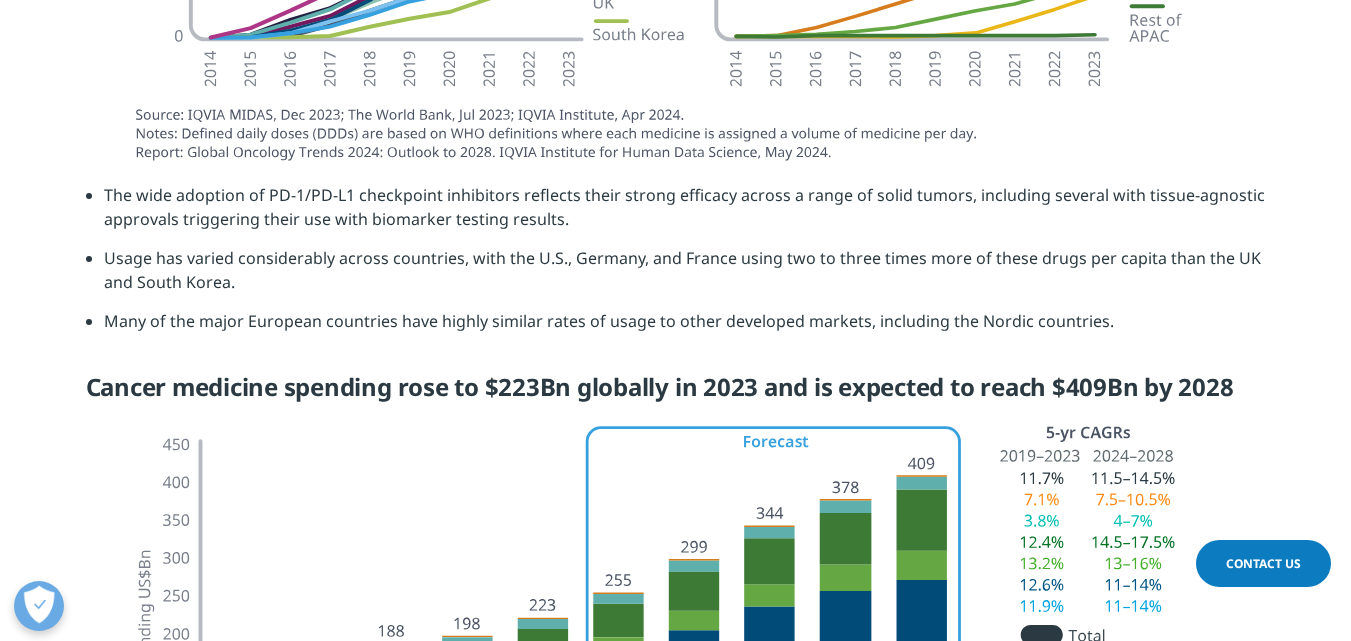 click on "Usage has varied considerably across countries, with the U.S., Germany, and France using two to three times more of these drugs per capita than the UK and South Korea." at bounding box center [685, 277] 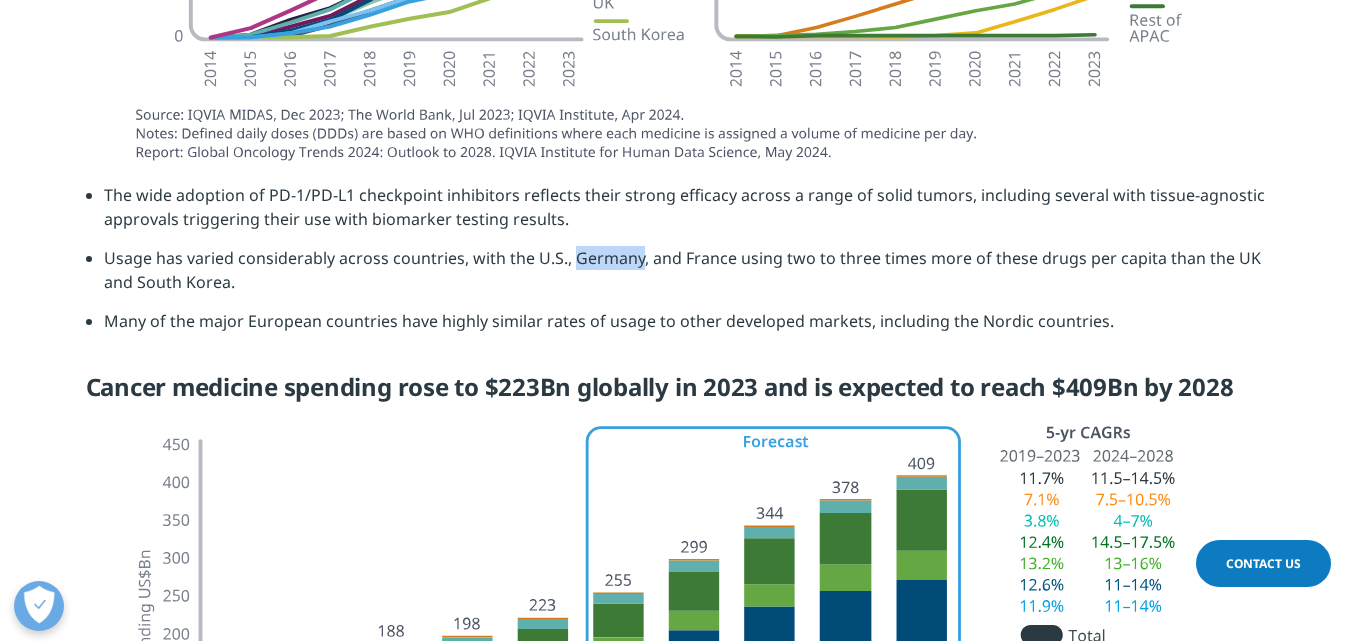 click on "Usage has varied considerably across countries, with the U.S., Germany, and France using two to three times more of these drugs per capita than the UK and South Korea." at bounding box center (685, 277) 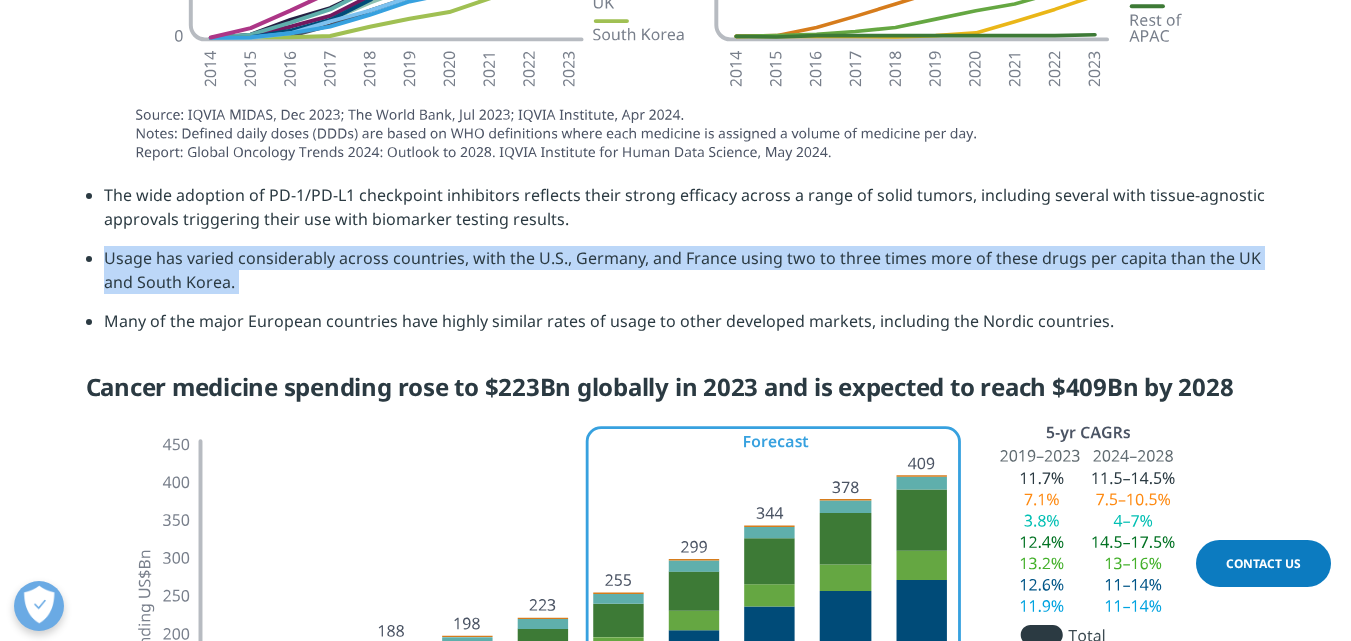 click on "Usage has varied considerably across countries, with the U.S., Germany, and France using two to three times more of these drugs per capita than the UK and South Korea." at bounding box center (685, 277) 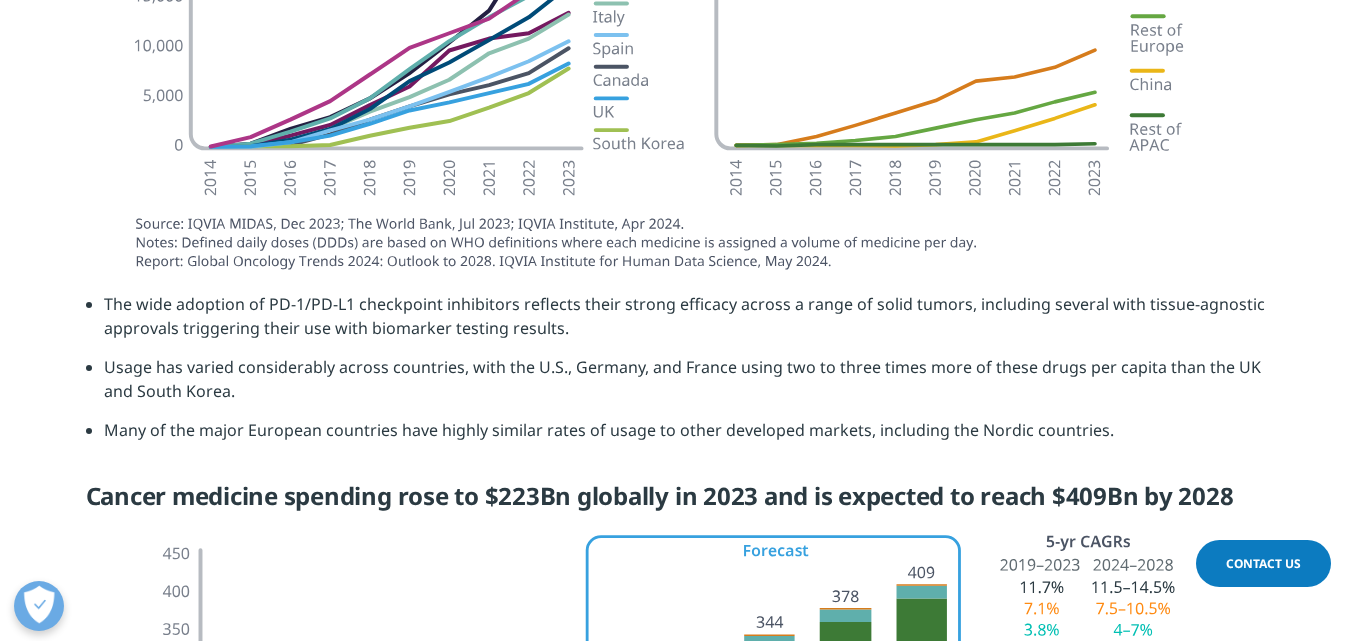 scroll, scrollTop: 4536, scrollLeft: 0, axis: vertical 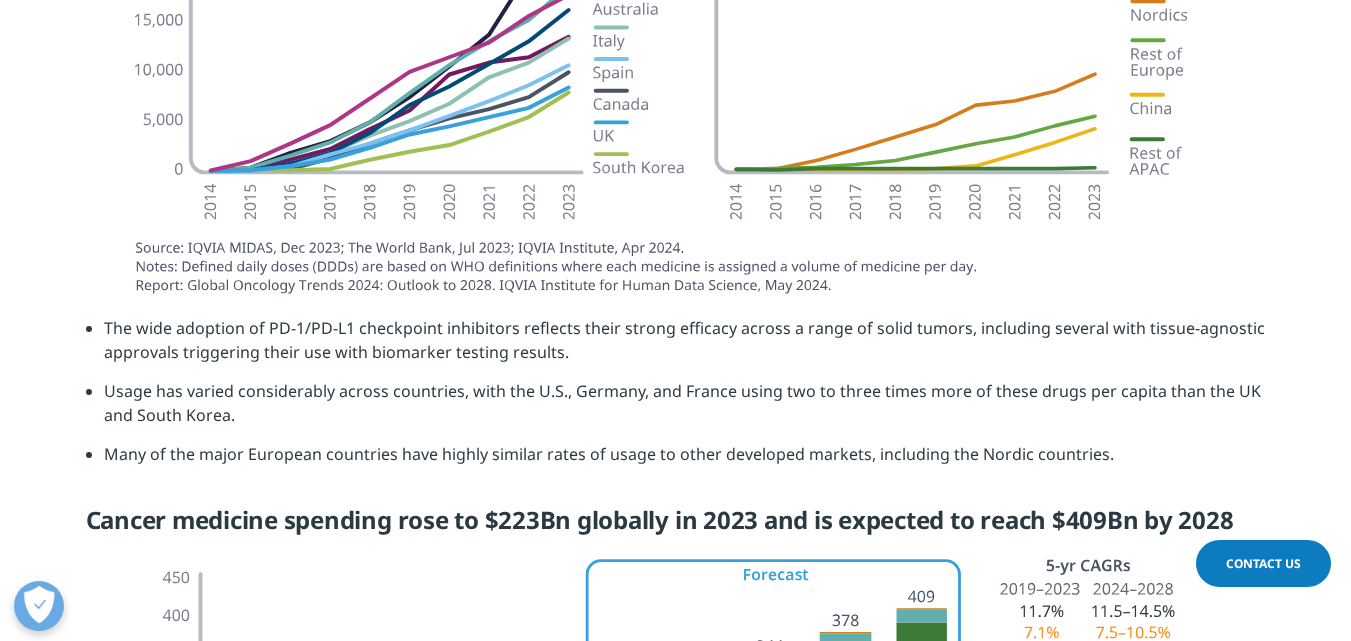 click on "The wide adoption of PD-1/PD-L1 checkpoint inhibitors reflects their strong efficacy across a range of solid tumors, including several with tissue-agnostic approvals triggering their use with biomarker testing results." at bounding box center [685, 347] 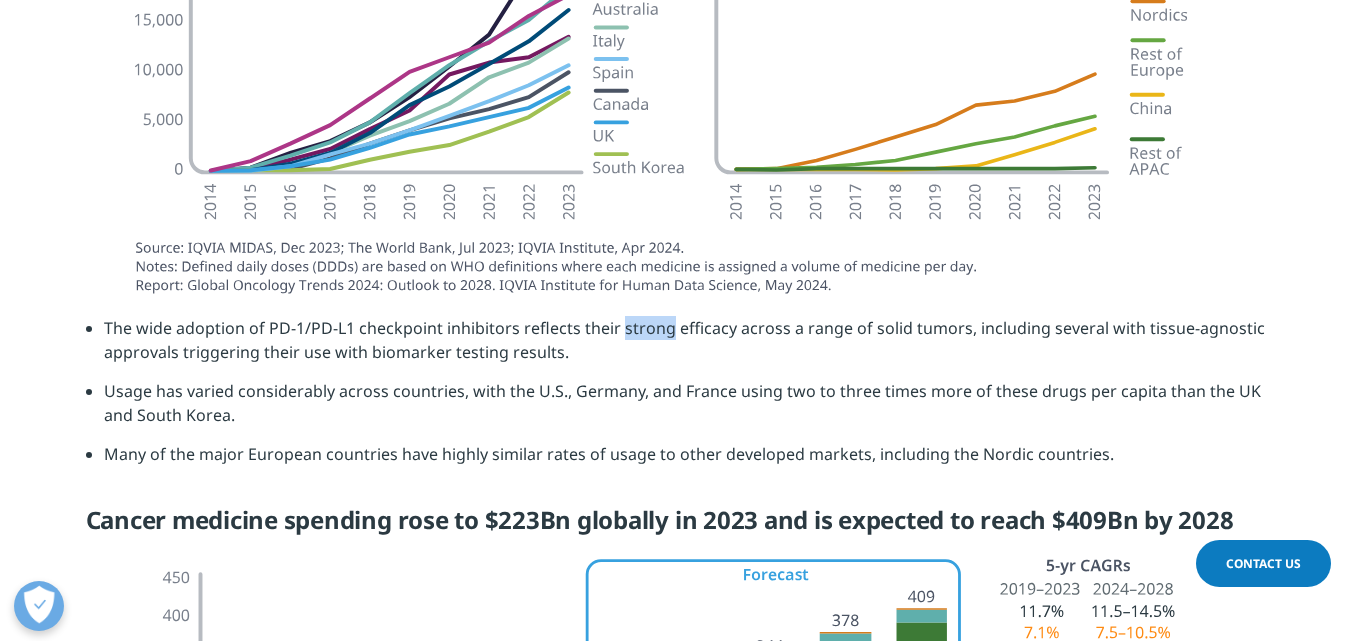 click on "The wide adoption of PD-1/PD-L1 checkpoint inhibitors reflects their strong efficacy across a range of solid tumors, including several with tissue-agnostic approvals triggering their use with biomarker testing results." at bounding box center (685, 347) 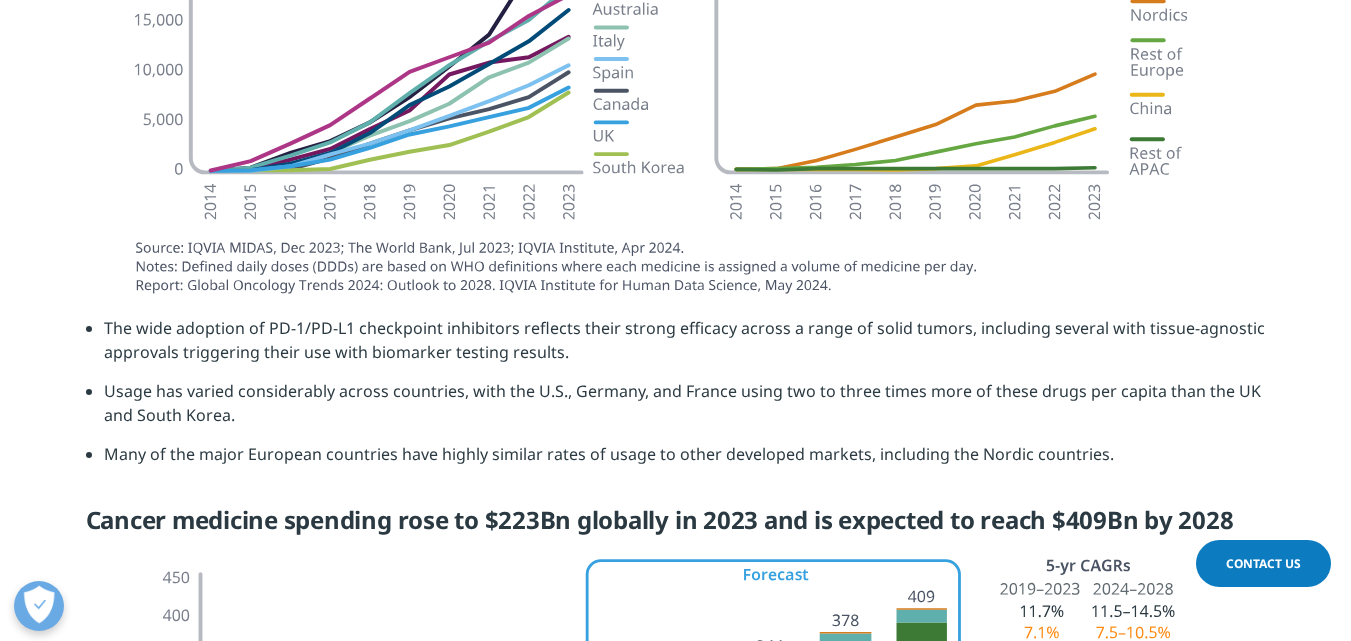 click on "The wide adoption of PD-1/PD-L1 checkpoint inhibitors reflects their strong efficacy across a range of solid tumors, including several with tissue-agnostic approvals triggering their use with biomarker testing results." at bounding box center [685, 347] 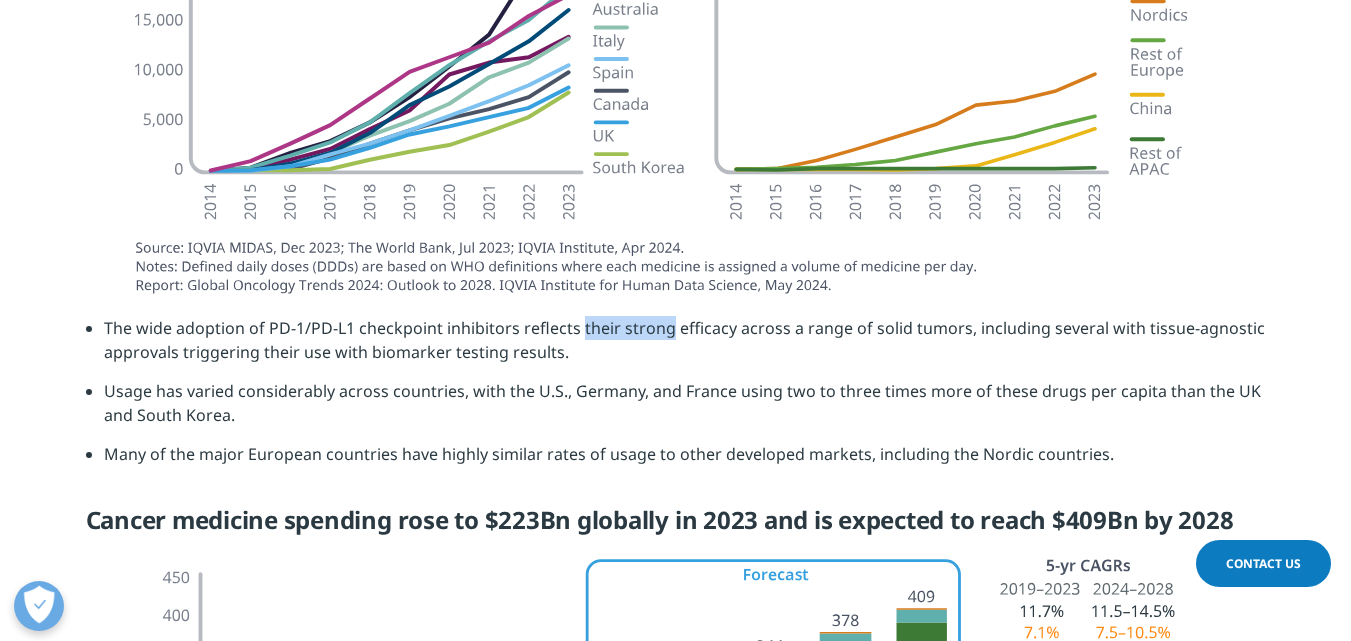 drag, startPoint x: 651, startPoint y: 327, endPoint x: 600, endPoint y: 326, distance: 51.009804 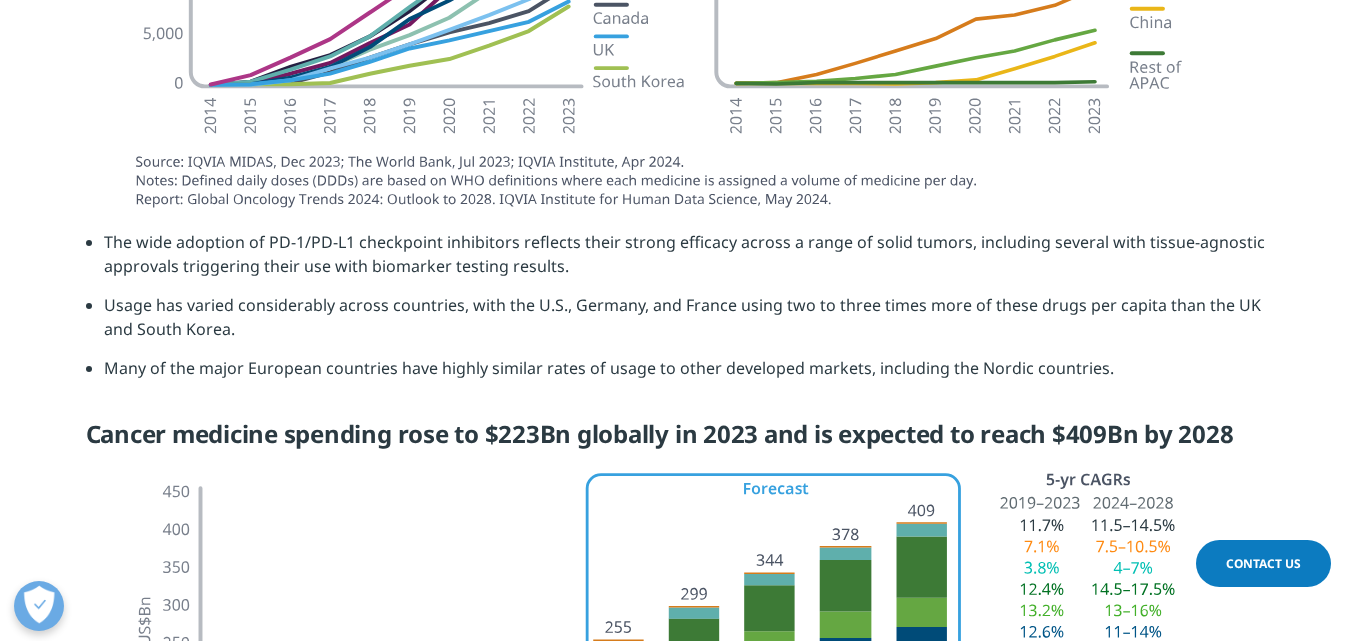 scroll, scrollTop: 4645, scrollLeft: 0, axis: vertical 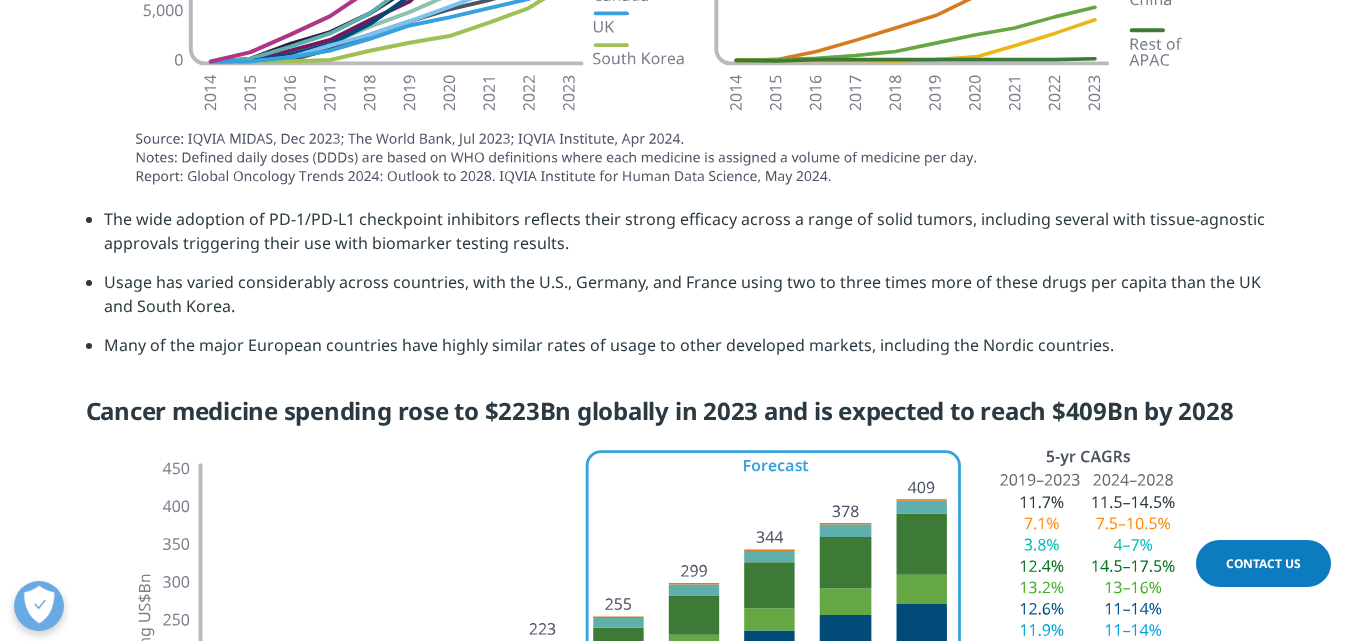 click on "Cancer medicine spending rose to $223Bn globally in 2023 and is expected to reach $409Bn by 2028" at bounding box center (676, 418) 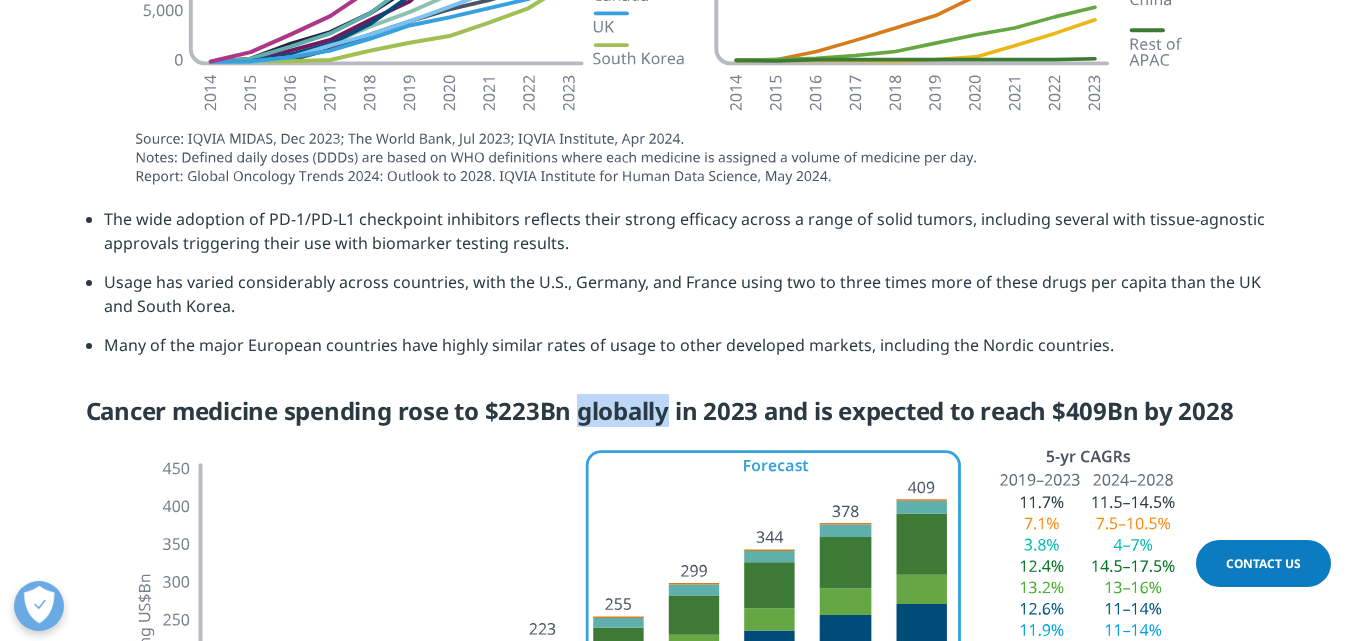 click on "Cancer medicine spending rose to $223Bn globally in 2023 and is expected to reach $409Bn by 2028" at bounding box center [676, 418] 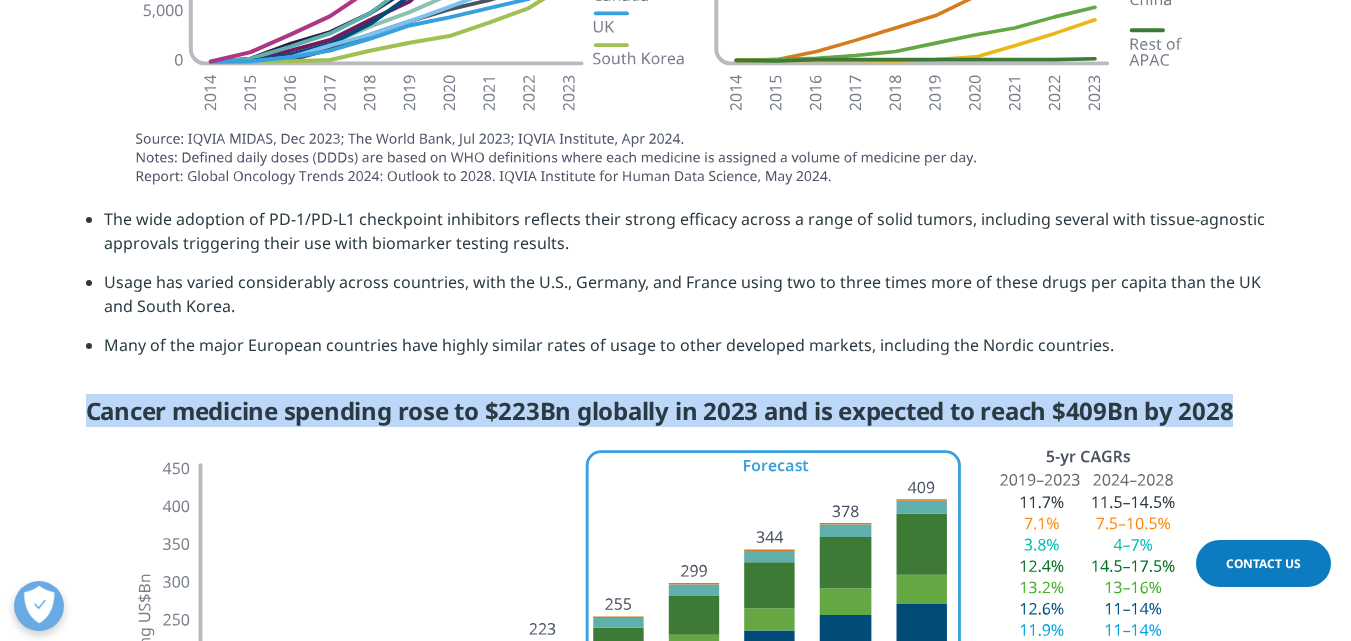 click on "Cancer medicine spending rose to $223Bn globally in 2023 and is expected to reach $409Bn by 2028" at bounding box center [676, 418] 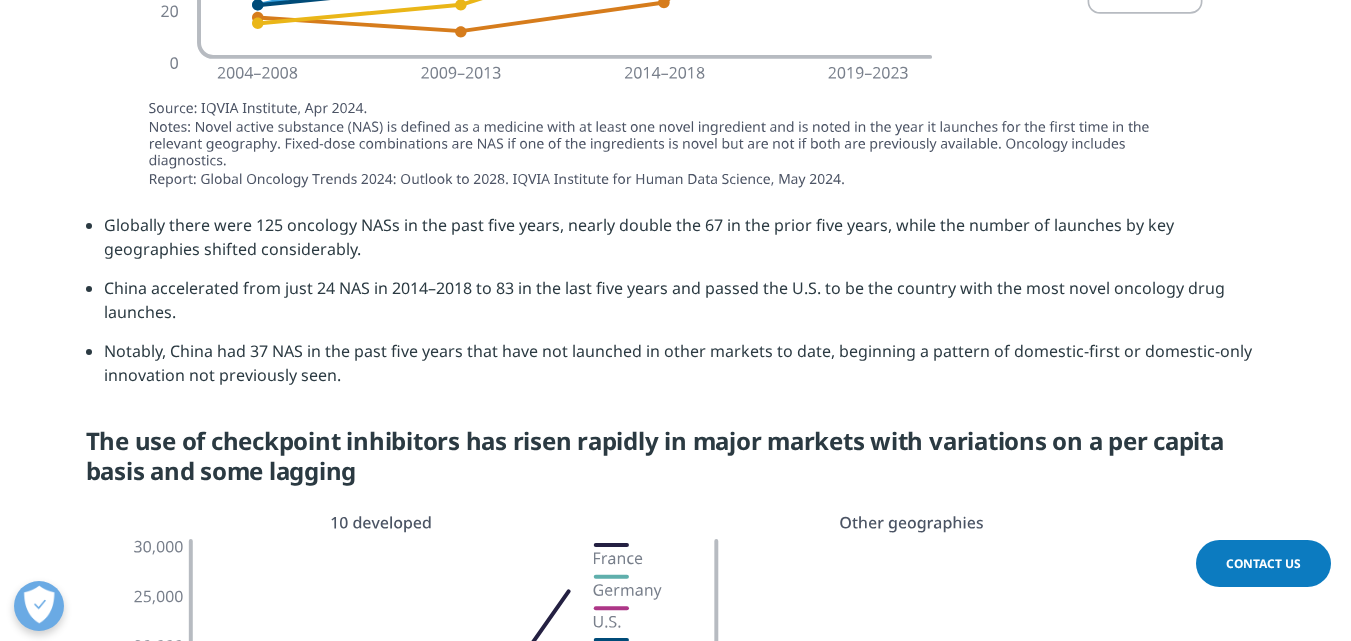 scroll, scrollTop: 3858, scrollLeft: 0, axis: vertical 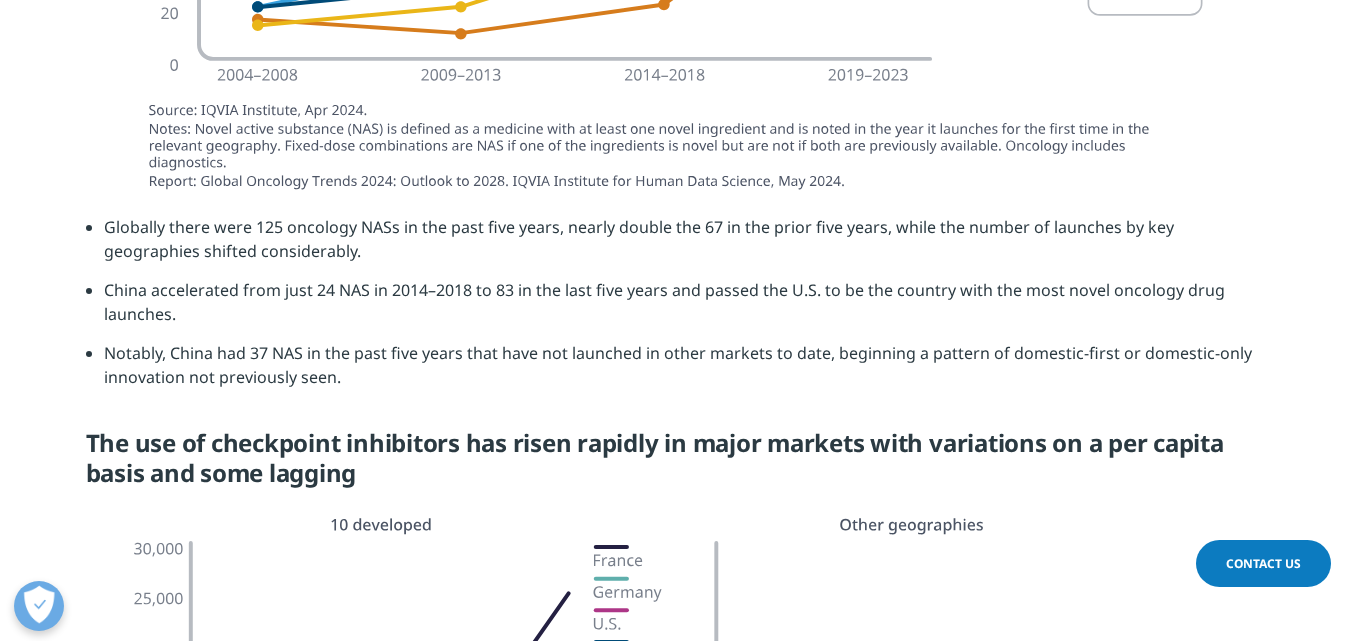 click on "Notably, China had 37 NAS in the past five years that have not launched in other markets to date, beginning a pattern of domestic-first or domestic-only innovation not previously seen." at bounding box center (685, 372) 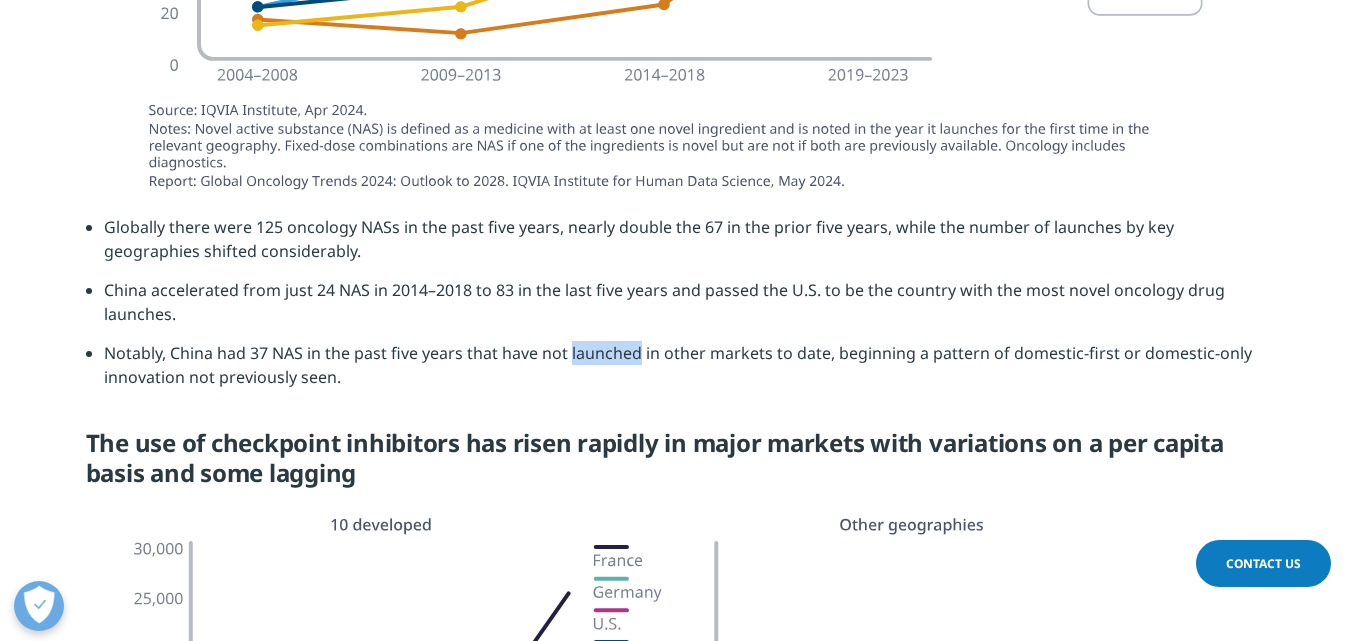 click on "Notably, China had 37 NAS in the past five years that have not launched in other markets to date, beginning a pattern of domestic-first or domestic-only innovation not previously seen." at bounding box center (685, 372) 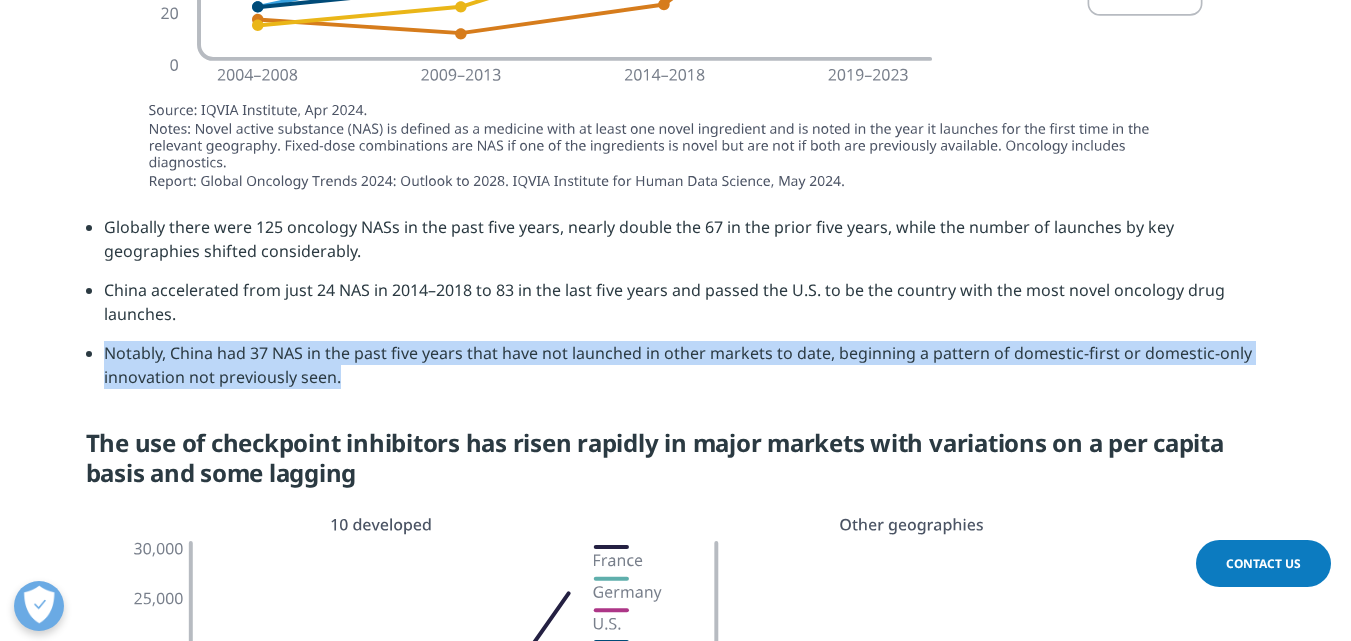 click on "Notably, China had 37 NAS in the past five years that have not launched in other markets to date, beginning a pattern of domestic-first or domestic-only innovation not previously seen." at bounding box center (685, 372) 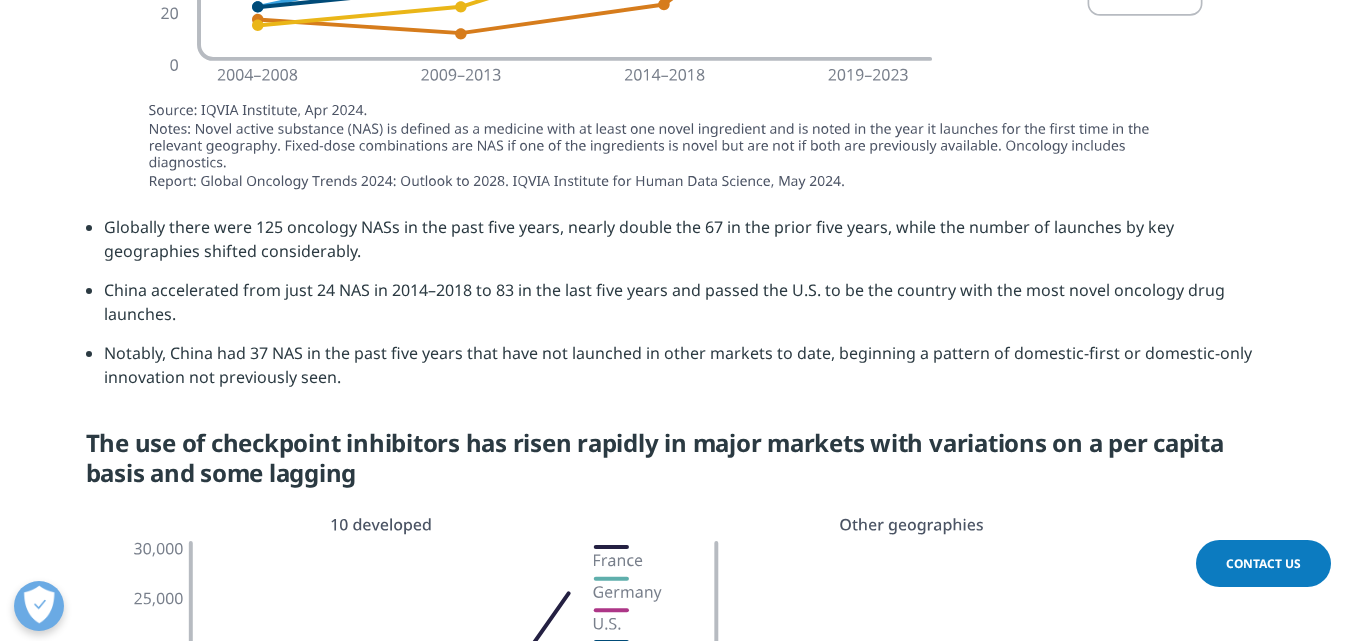 click on "Notably, China had 37 NAS in the past five years that have not launched in other markets to date, beginning a pattern of domestic-first or domestic-only innovation not previously seen." at bounding box center [685, 372] 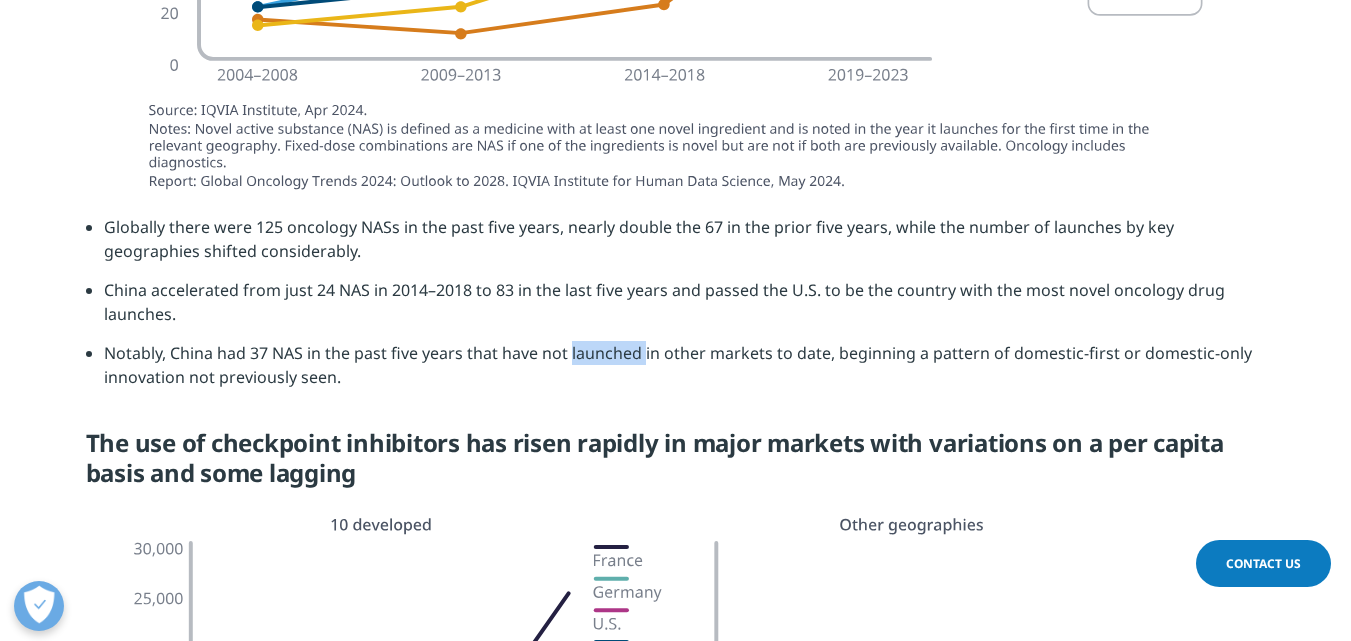 click on "Notably, China had 37 NAS in the past five years that have not launched in other markets to date, beginning a pattern of domestic-first or domestic-only innovation not previously seen." at bounding box center (685, 372) 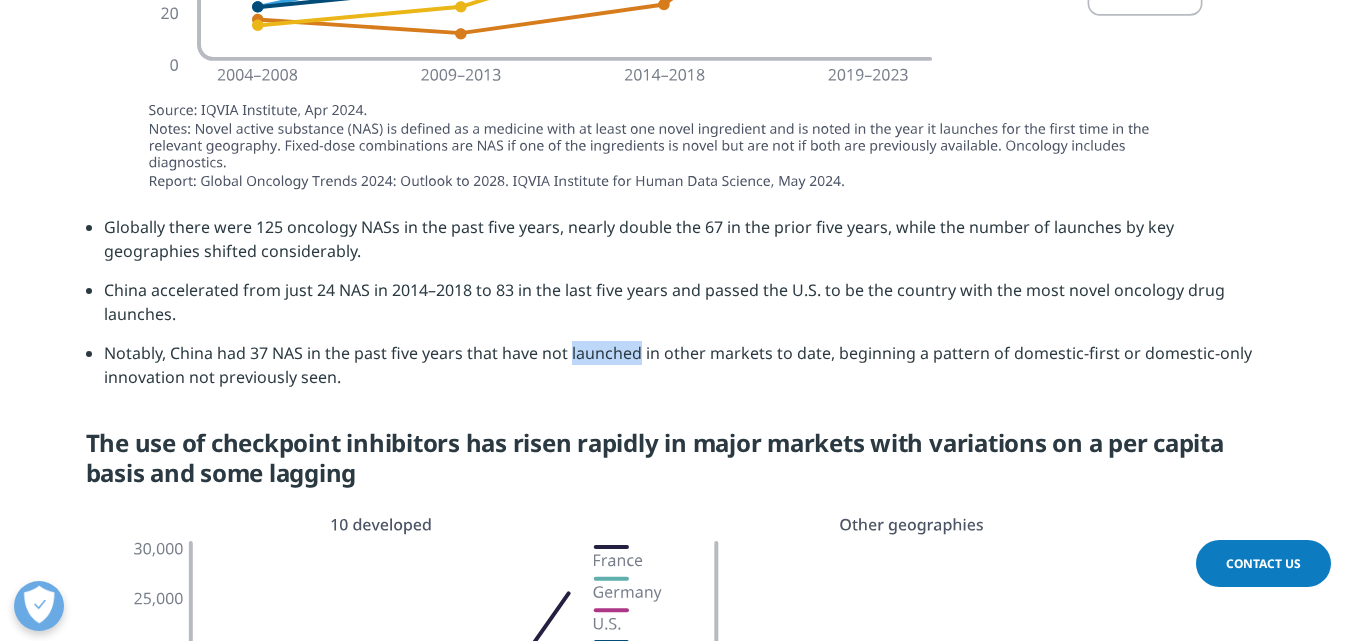 click on "Notably, China had 37 NAS in the past five years that have not launched in other markets to date, beginning a pattern of domestic-first or domestic-only innovation not previously seen." at bounding box center (685, 372) 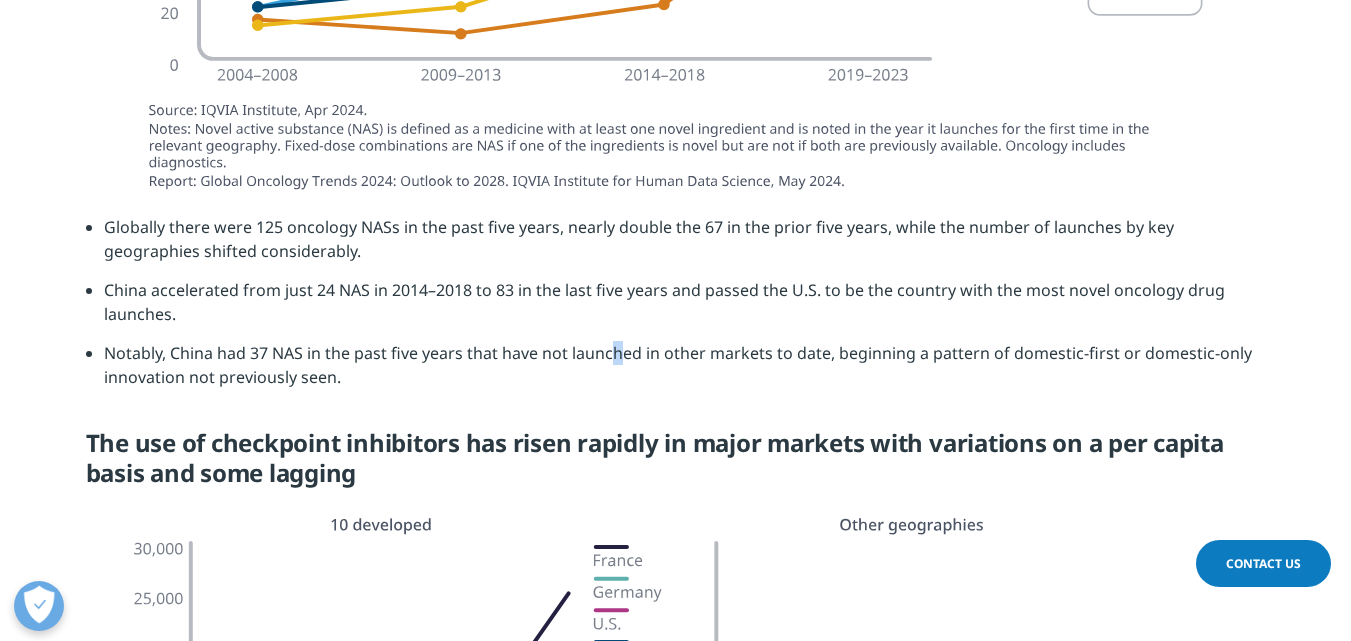 click on "Notably, China had 37 NAS in the past five years that have not launched in other markets to date, beginning a pattern of domestic-first or domestic-only innovation not previously seen." at bounding box center [685, 372] 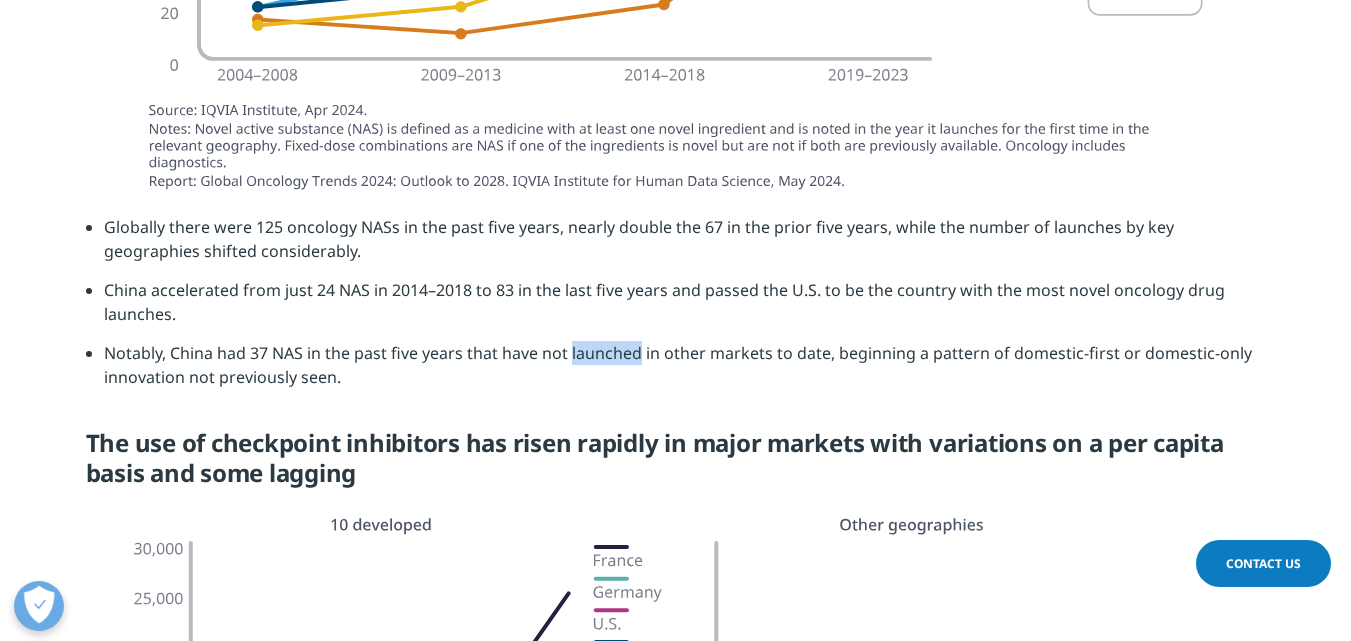 drag, startPoint x: 620, startPoint y: 354, endPoint x: 609, endPoint y: 355, distance: 11.045361 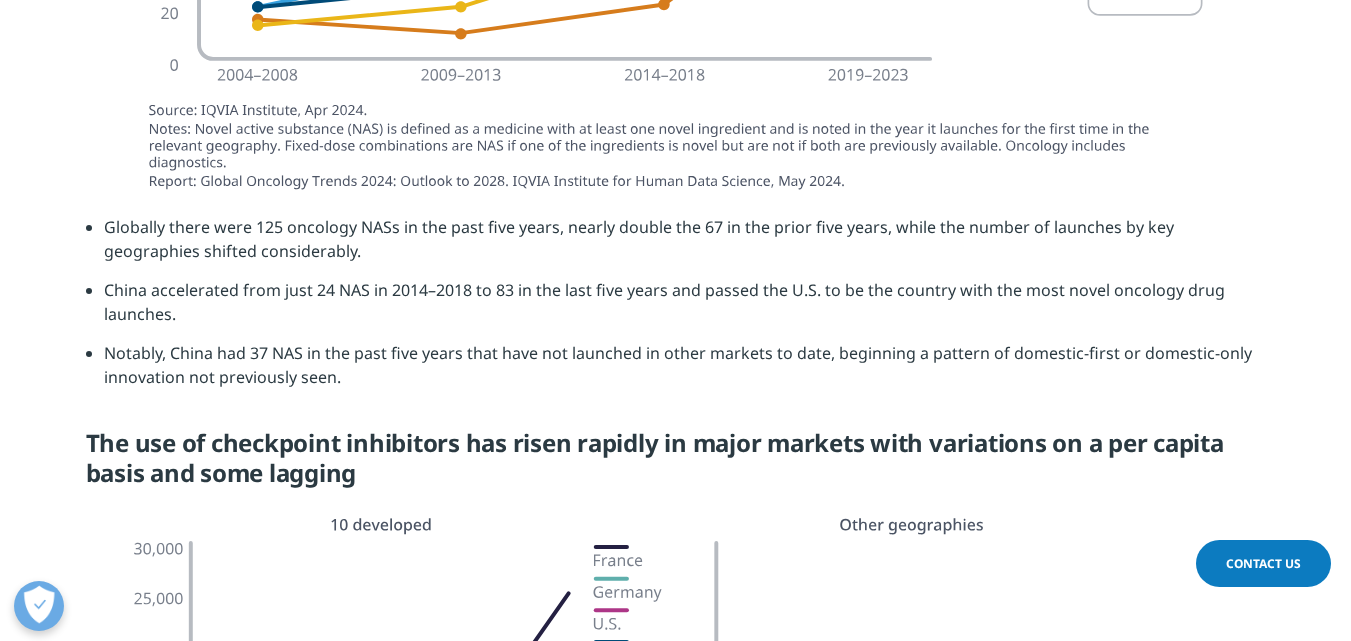 click on "Notably, China had 37 NAS in the past five years that have not launched in other markets to date, beginning a pattern of domestic-first or domestic-only innovation not previously seen." at bounding box center [685, 372] 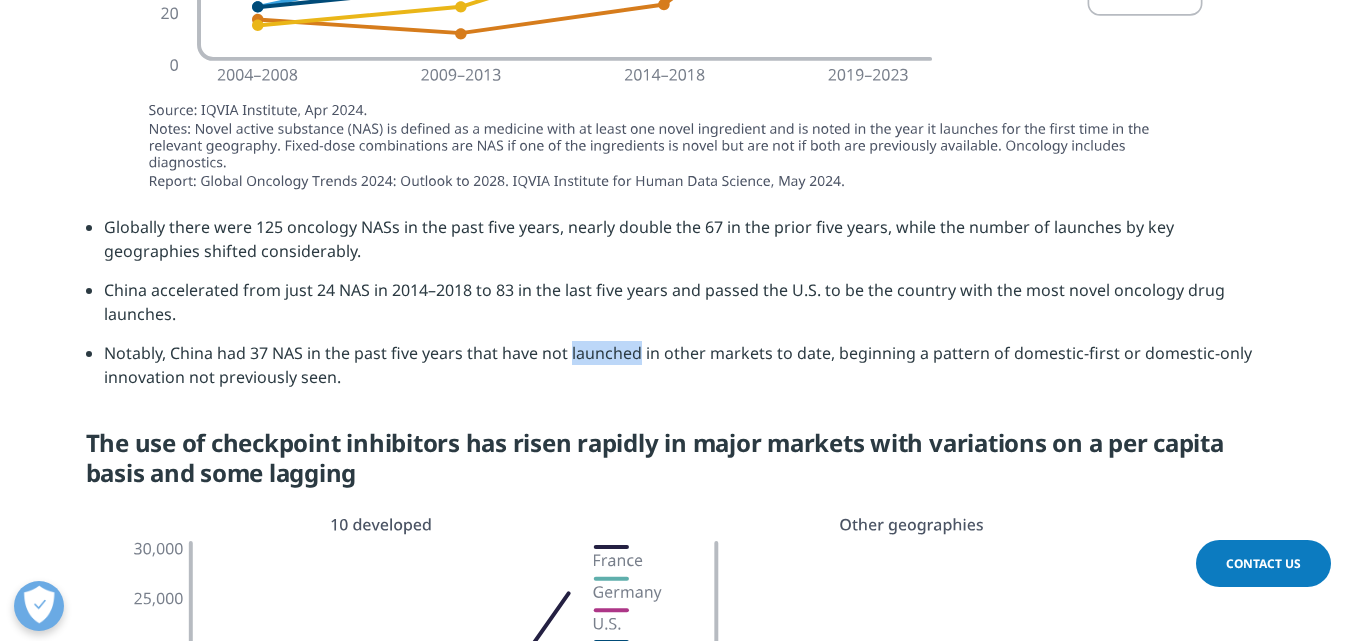 click on "Notably, China had 37 NAS in the past five years that have not launched in other markets to date, beginning a pattern of domestic-first or domestic-only innovation not previously seen." at bounding box center [685, 372] 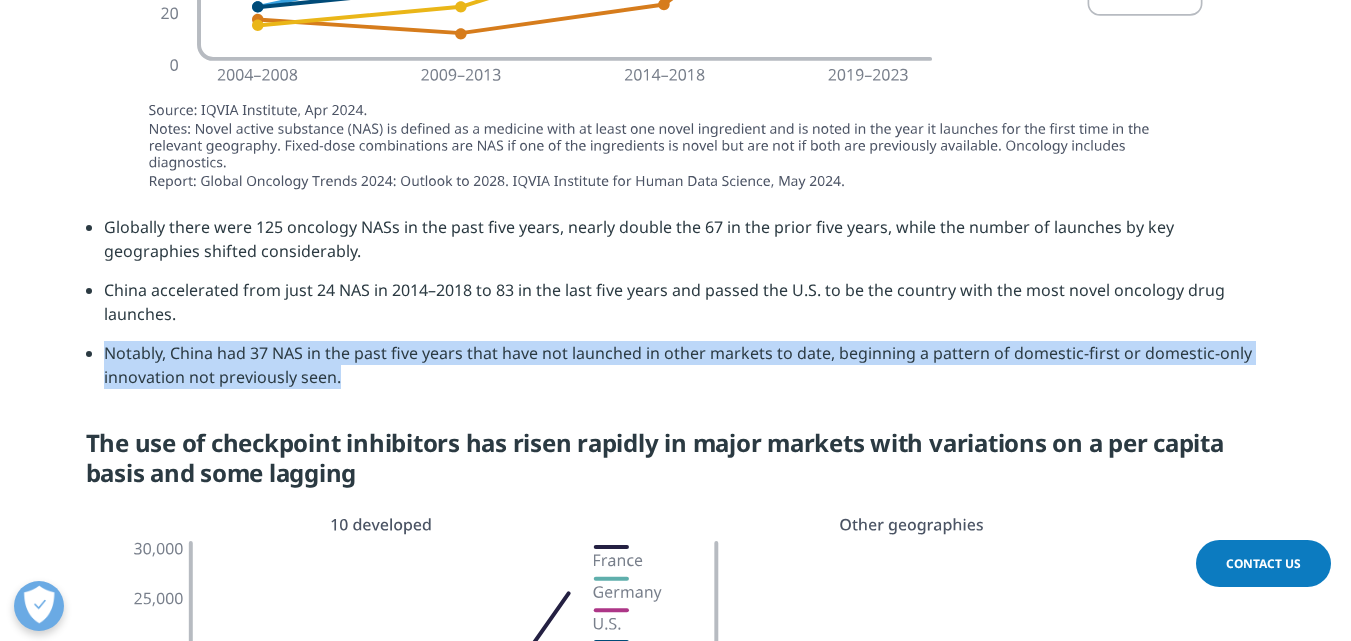 click on "Notably, China had 37 NAS in the past five years that have not launched in other markets to date, beginning a pattern of domestic-first or domestic-only innovation not previously seen." at bounding box center [685, 372] 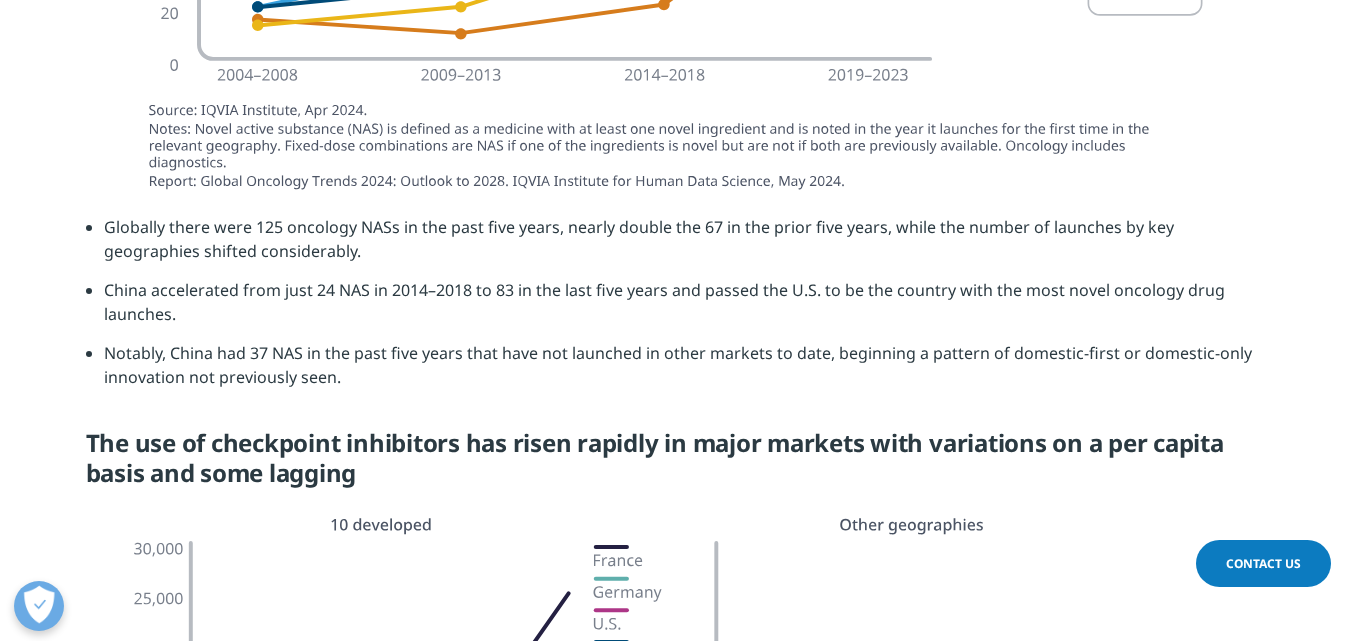 click on "Notably, China had 37 NAS in the past five years that have not launched in other markets to date, beginning a pattern of domestic-first or domestic-only innovation not previously seen." at bounding box center (685, 372) 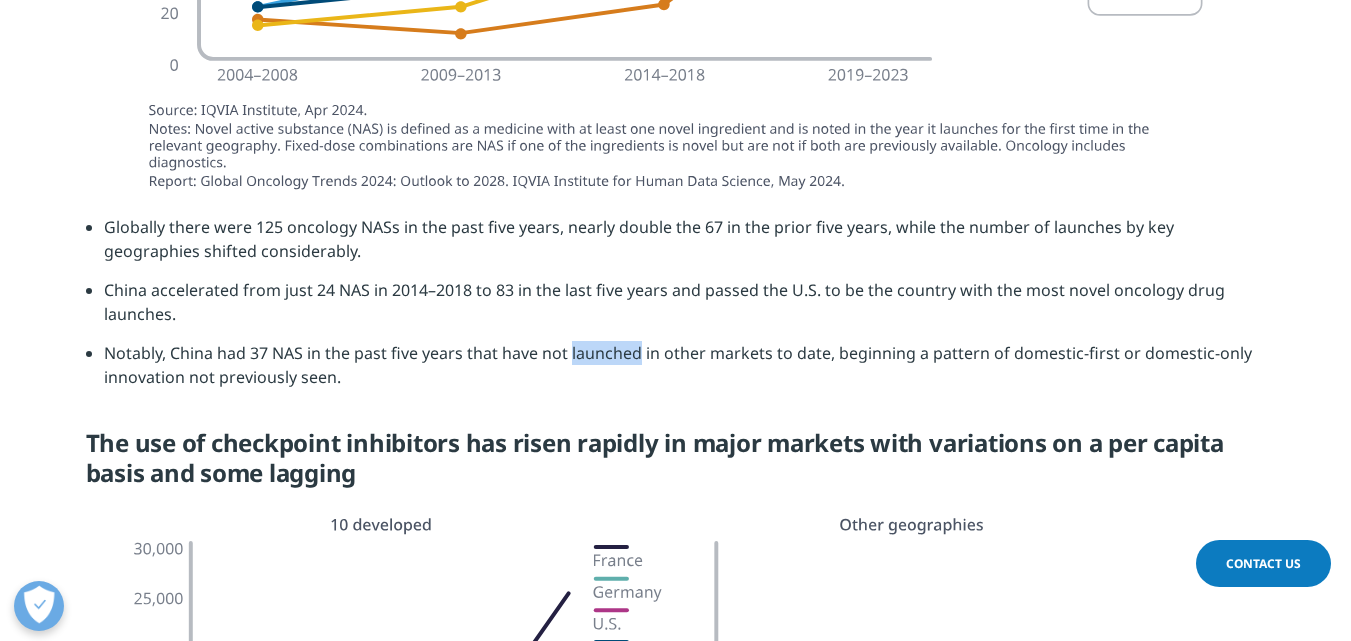 click on "Notably, China had 37 NAS in the past five years that have not launched in other markets to date, beginning a pattern of domestic-first or domestic-only innovation not previously seen." at bounding box center [685, 372] 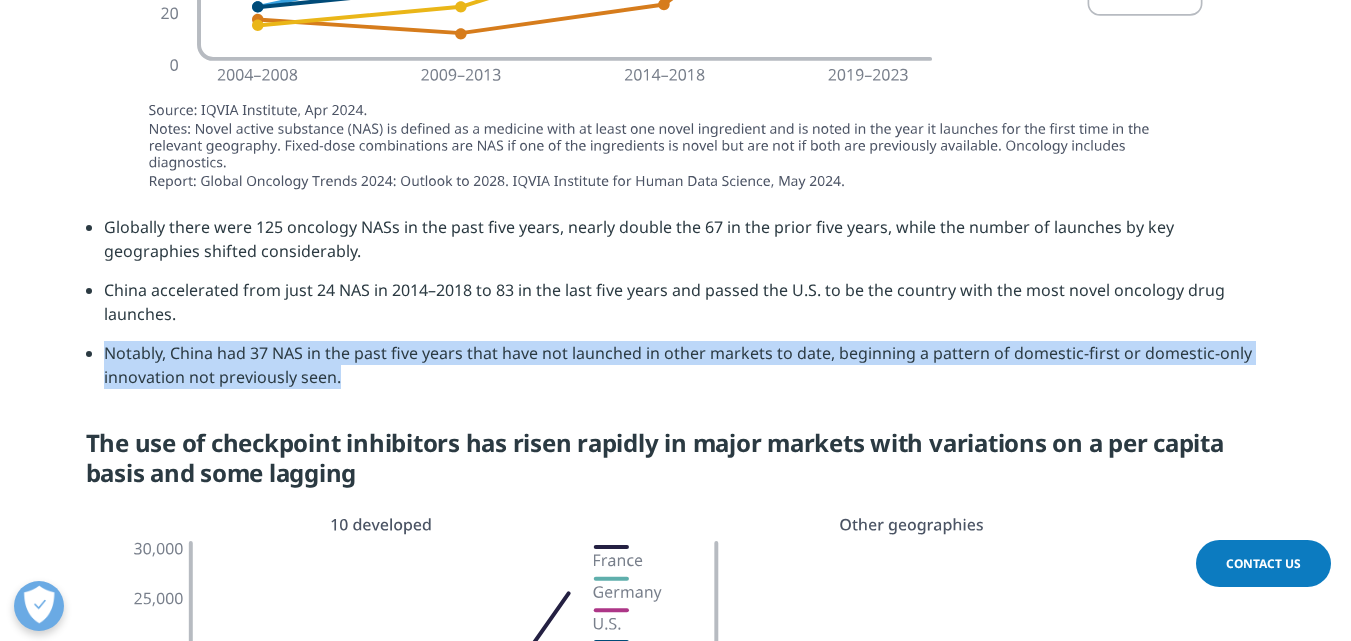 click on "Notably, China had 37 NAS in the past five years that have not launched in other markets to date, beginning a pattern of domestic-first or domestic-only innovation not previously seen." at bounding box center [685, 372] 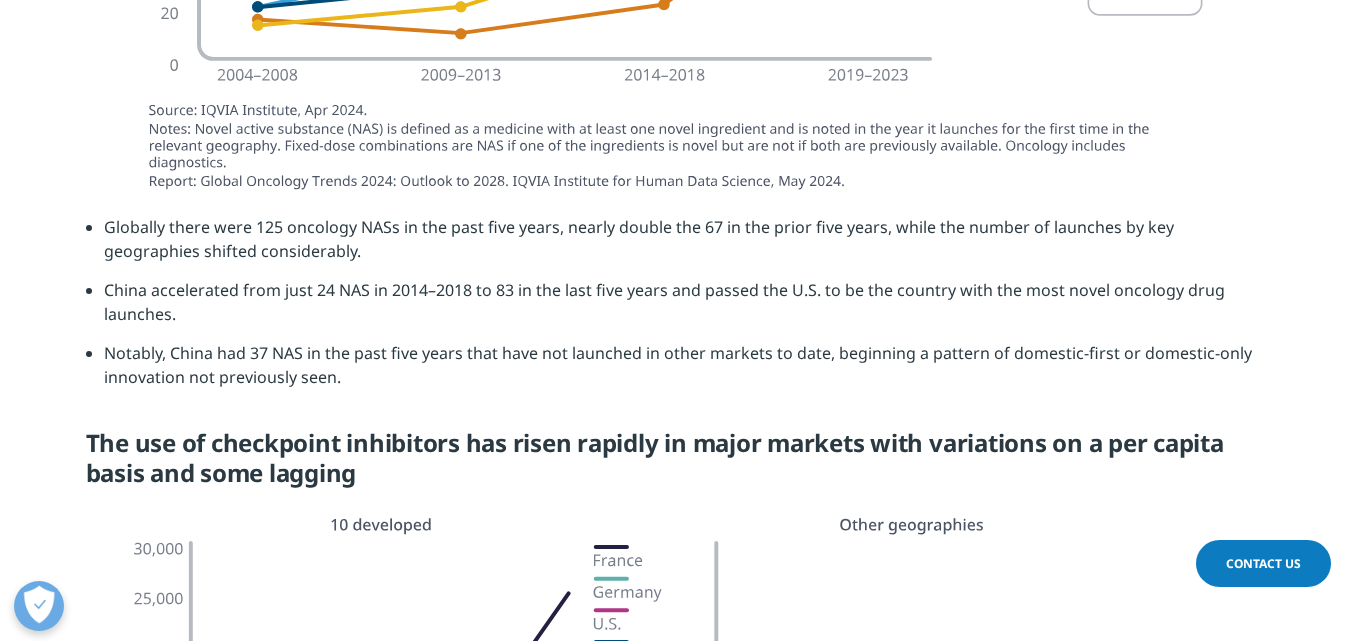 click on "Notably, China had 37 NAS in the past five years that have not launched in other markets to date, beginning a pattern of domestic-first or domestic-only innovation not previously seen." at bounding box center (685, 372) 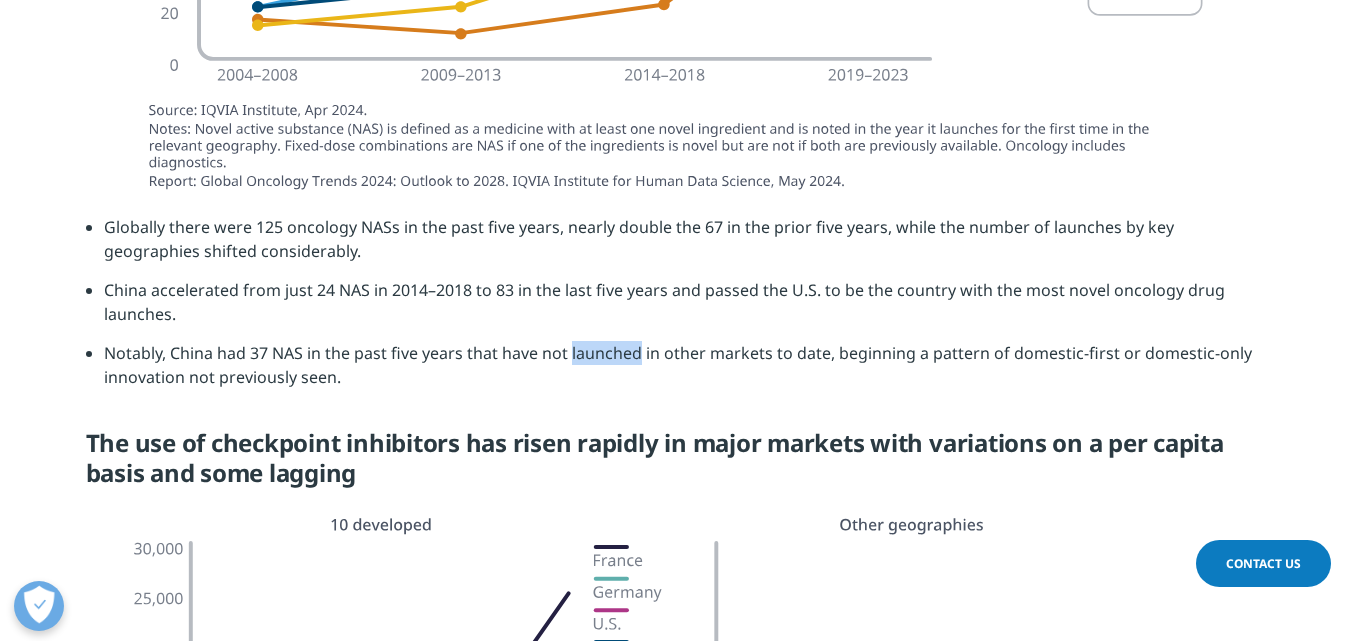 click on "Notably, China had 37 NAS in the past five years that have not launched in other markets to date, beginning a pattern of domestic-first or domestic-only innovation not previously seen." at bounding box center [685, 372] 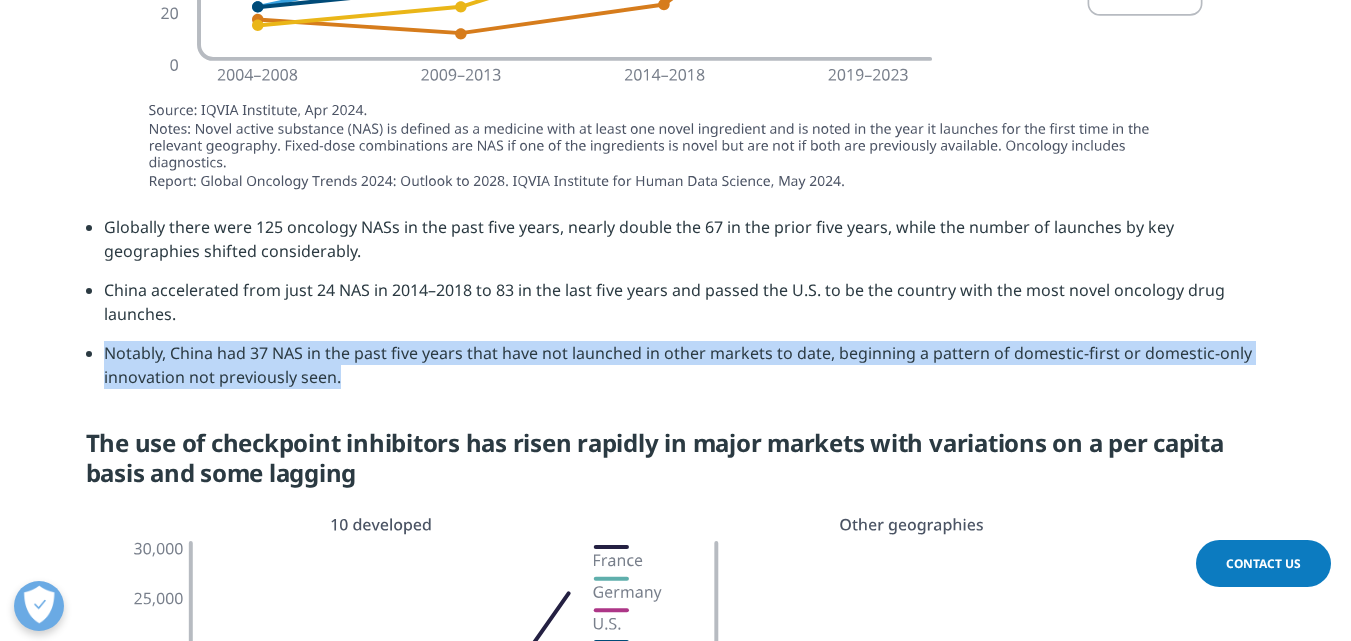 click on "Notably, China had 37 NAS in the past five years that have not launched in other markets to date, beginning a pattern of domestic-first or domestic-only innovation not previously seen." at bounding box center (685, 372) 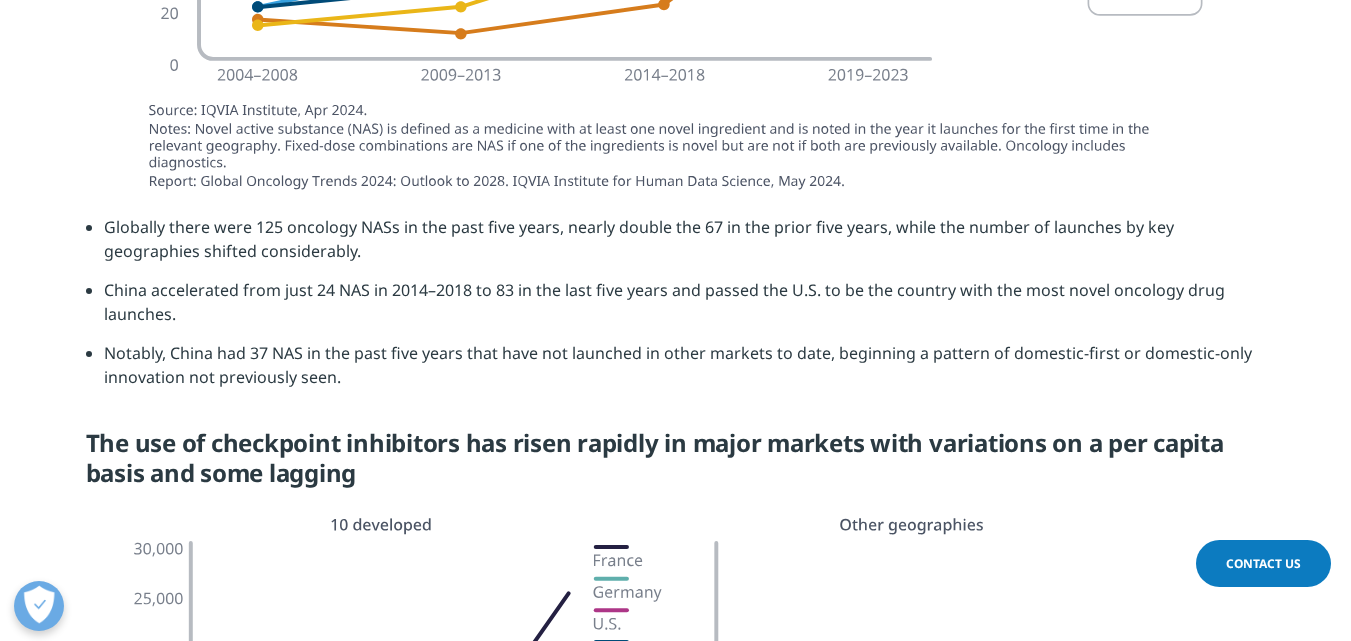 click on "Notably, China had 37 NAS in the past five years that have not launched in other markets to date, beginning a pattern of domestic-first or domestic-only innovation not previously seen." at bounding box center [685, 372] 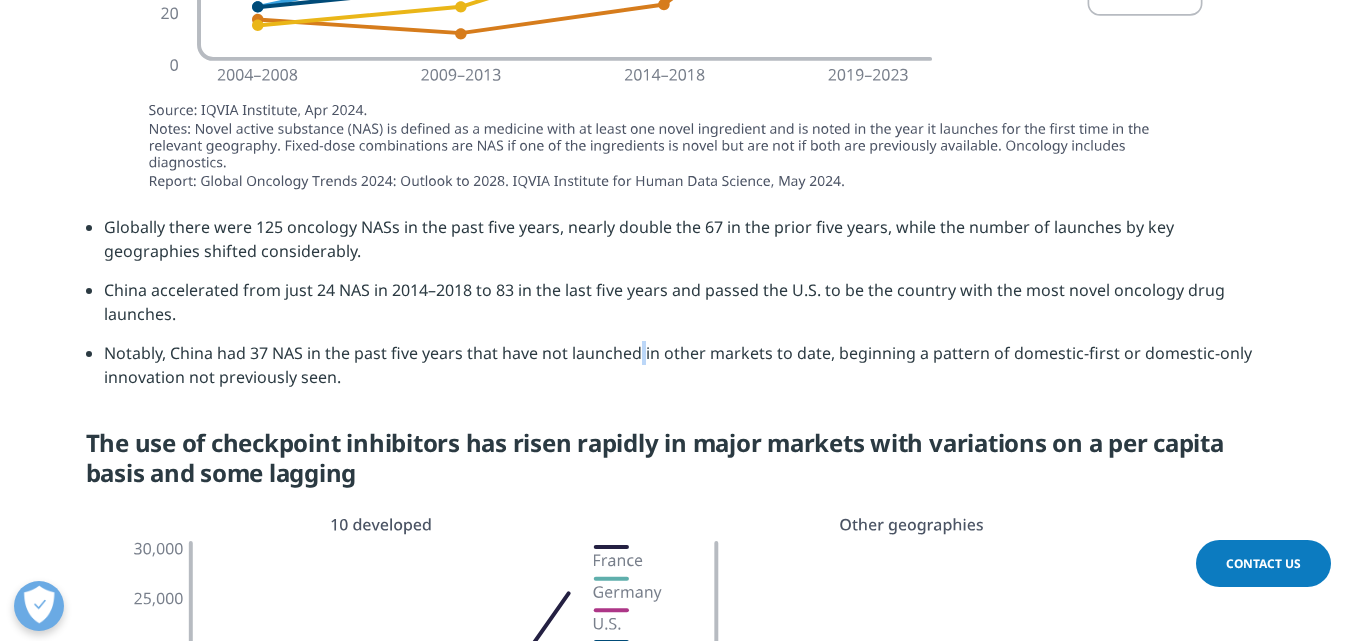 click on "Notably, China had 37 NAS in the past five years that have not launched in other markets to date, beginning a pattern of domestic-first or domestic-only innovation not previously seen." at bounding box center (685, 372) 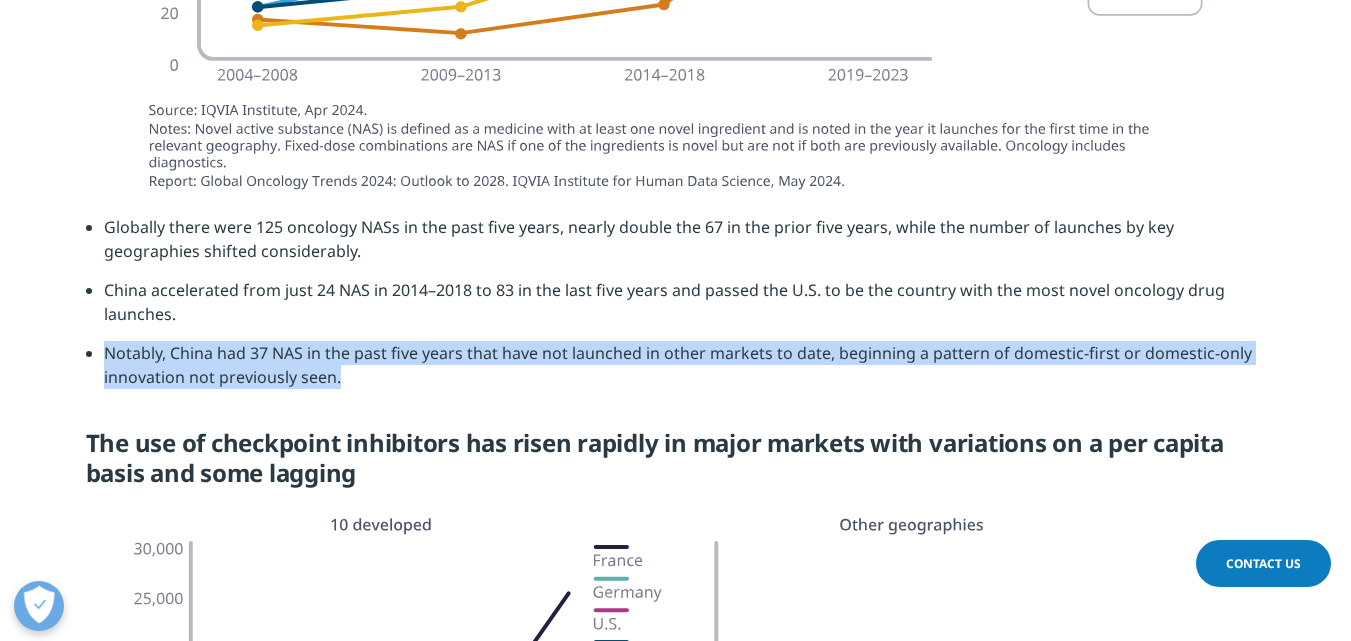 click on "Notably, China had 37 NAS in the past five years that have not launched in other markets to date, beginning a pattern of domestic-first or domestic-only innovation not previously seen." at bounding box center (685, 372) 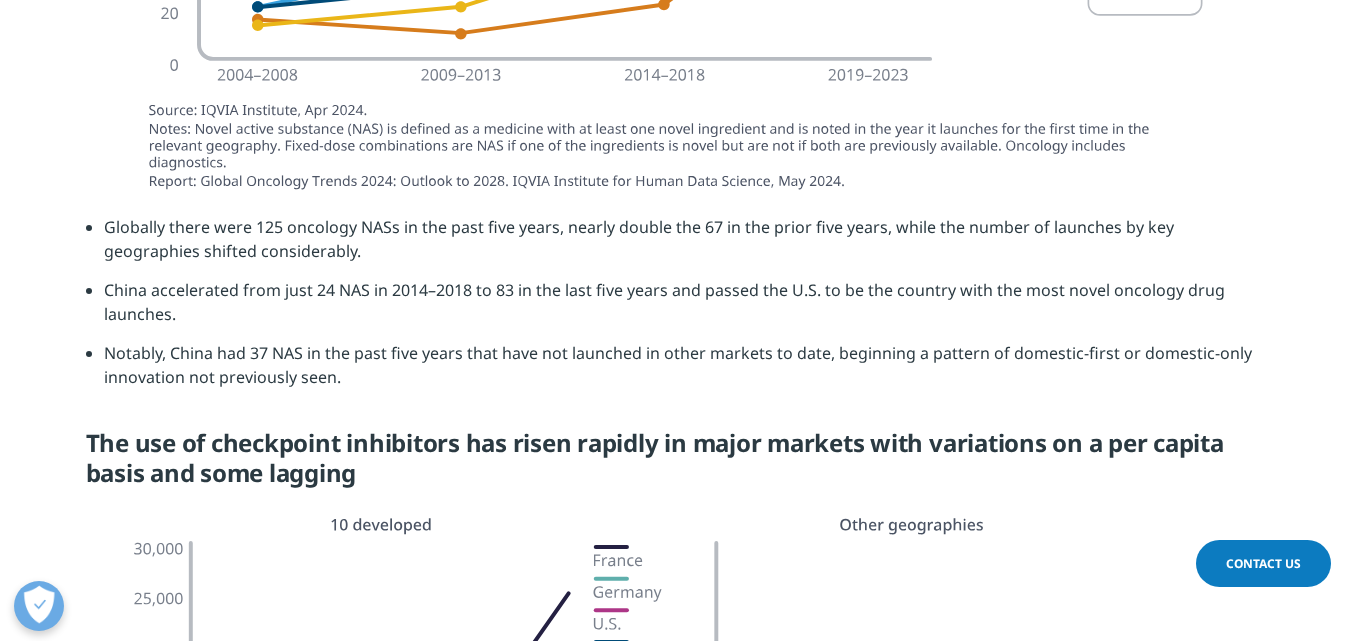 click on "Notably, China had 37 NAS in the past five years that have not launched in other markets to date, beginning a pattern of domestic-first or domestic-only innovation not previously seen." at bounding box center [685, 372] 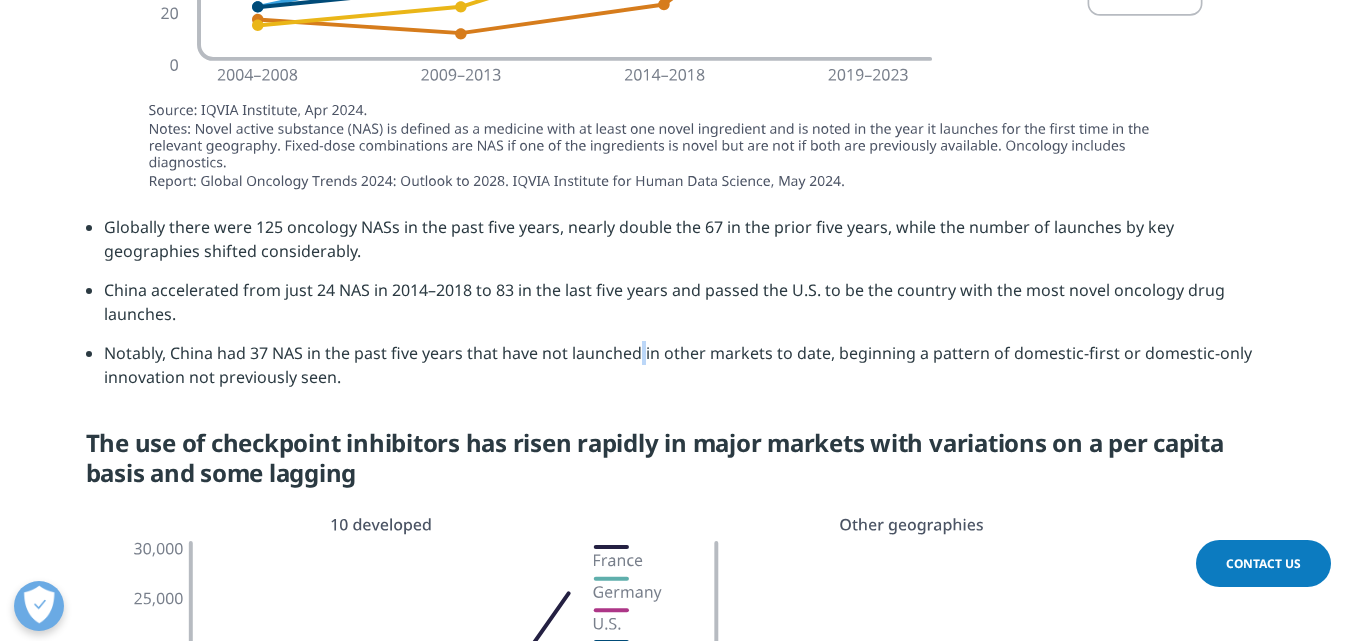 click on "Notably, China had 37 NAS in the past five years that have not launched in other markets to date, beginning a pattern of domestic-first or domestic-only innovation not previously seen." at bounding box center (685, 372) 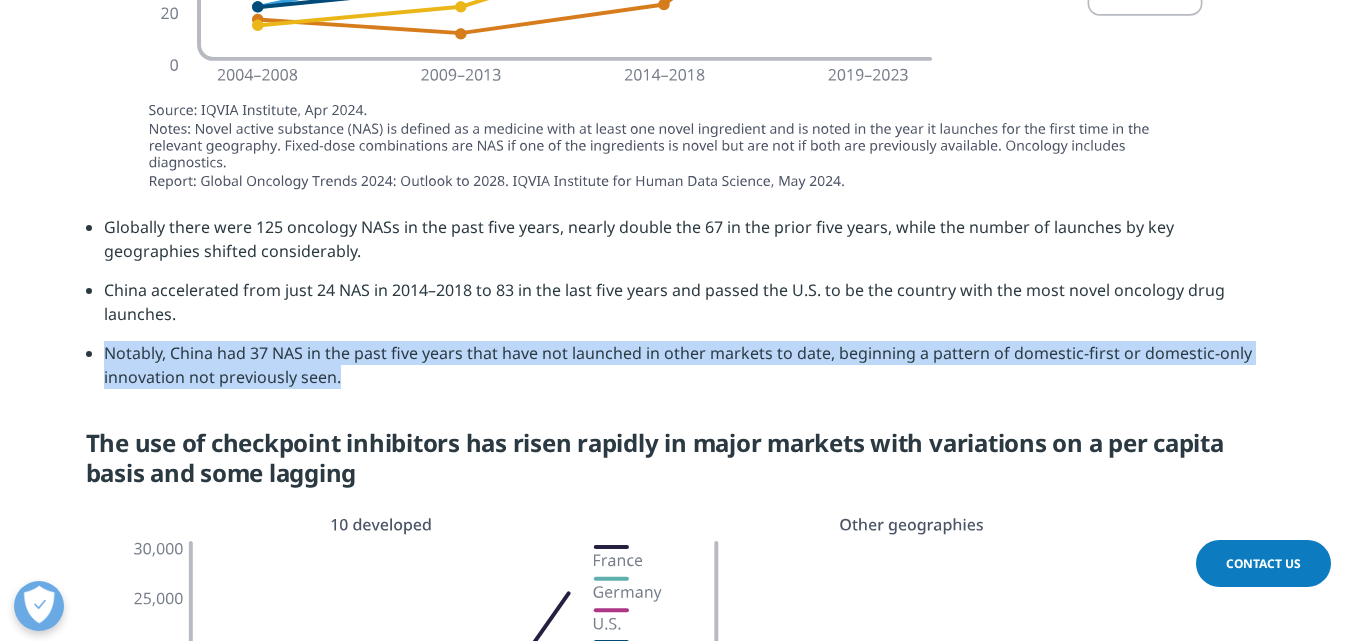 click on "Notably, China had 37 NAS in the past five years that have not launched in other markets to date, beginning a pattern of domestic-first or domestic-only innovation not previously seen." at bounding box center [685, 372] 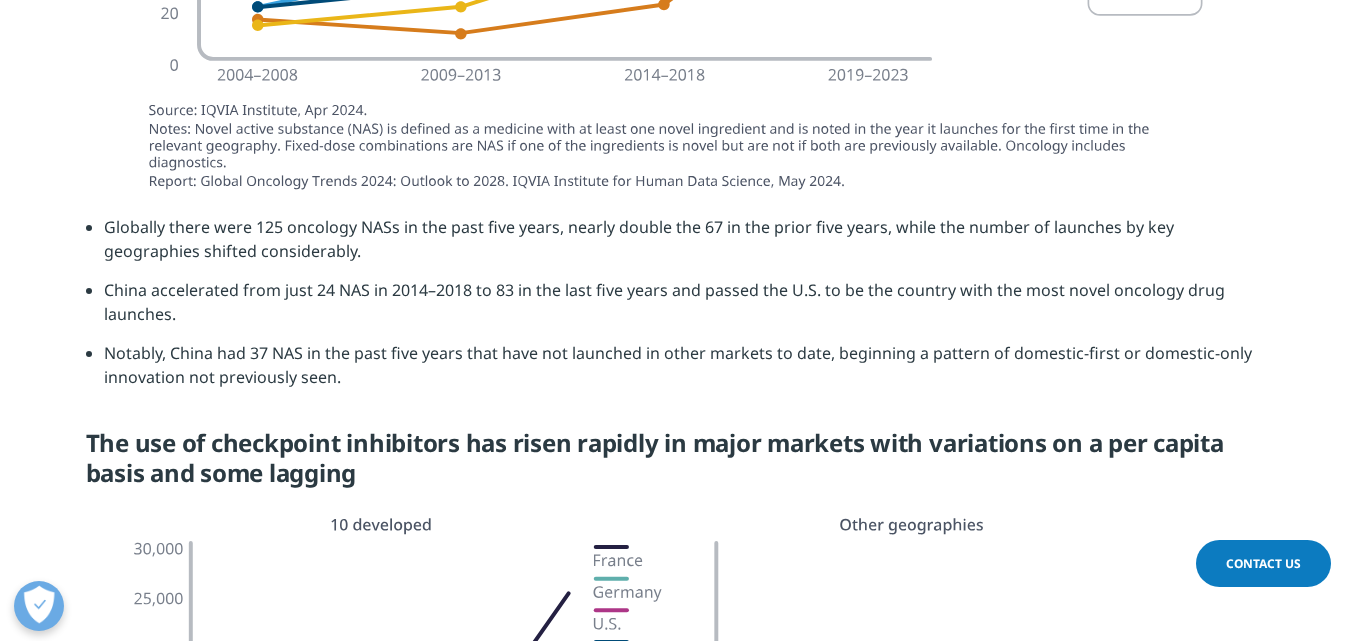 click on "Notably, China had 37 NAS in the past five years that have not launched in other markets to date, beginning a pattern of domestic-first or domestic-only innovation not previously seen." at bounding box center (685, 372) 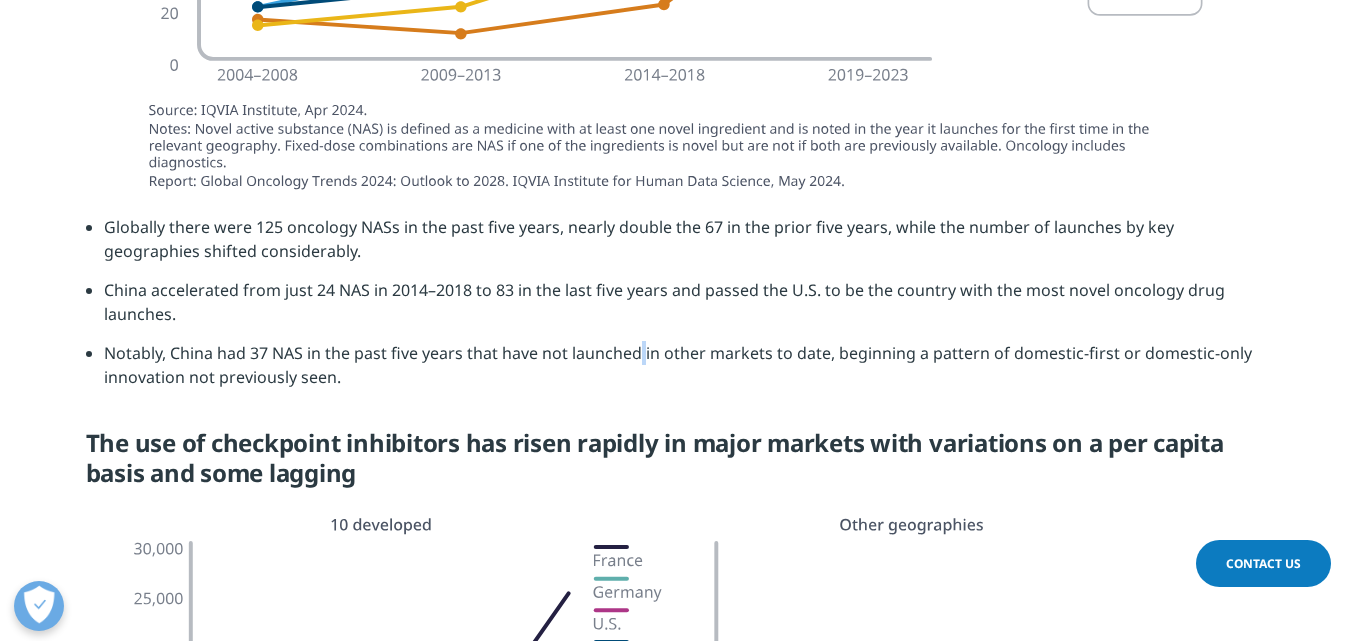 click on "Notably, China had 37 NAS in the past five years that have not launched in other markets to date, beginning a pattern of domestic-first or domestic-only innovation not previously seen." at bounding box center (685, 372) 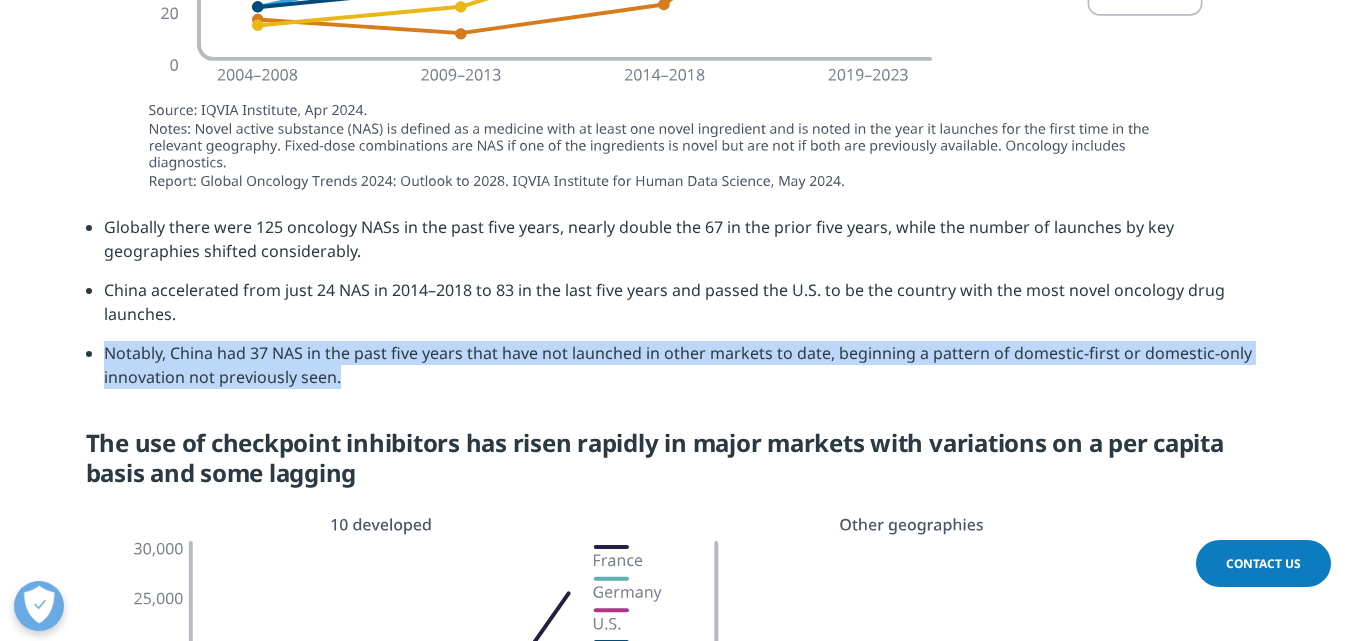 click on "Notably, China had 37 NAS in the past five years that have not launched in other markets to date, beginning a pattern of domestic-first or domestic-only innovation not previously seen." at bounding box center (685, 372) 